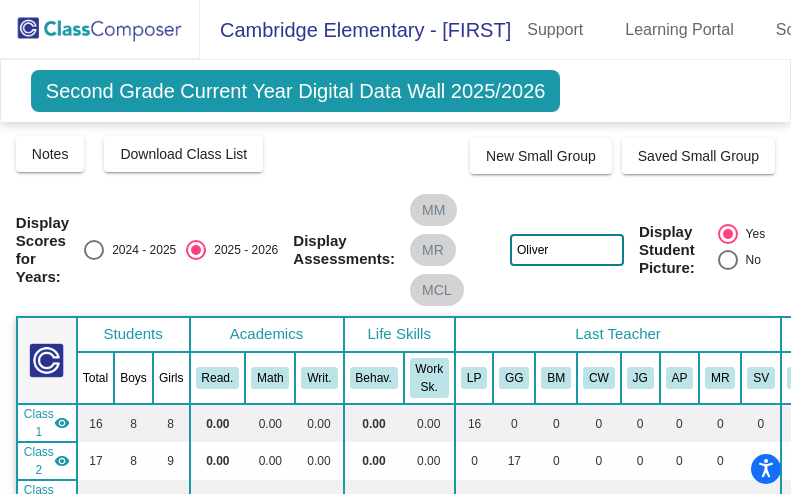 scroll, scrollTop: 10, scrollLeft: 0, axis: vertical 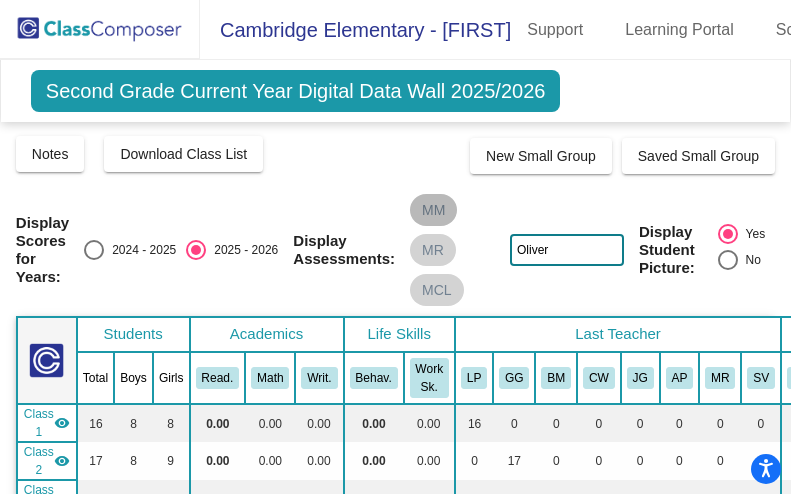 drag, startPoint x: 580, startPoint y: 253, endPoint x: 427, endPoint y: 222, distance: 156.10893 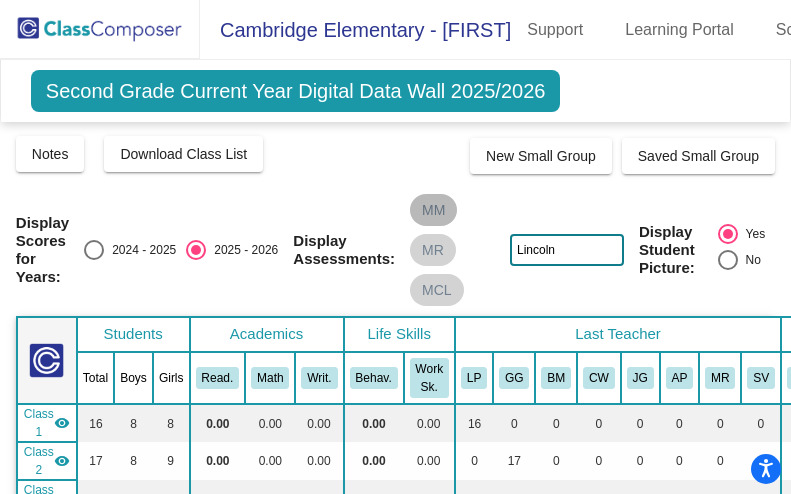 type on "Lincoln" 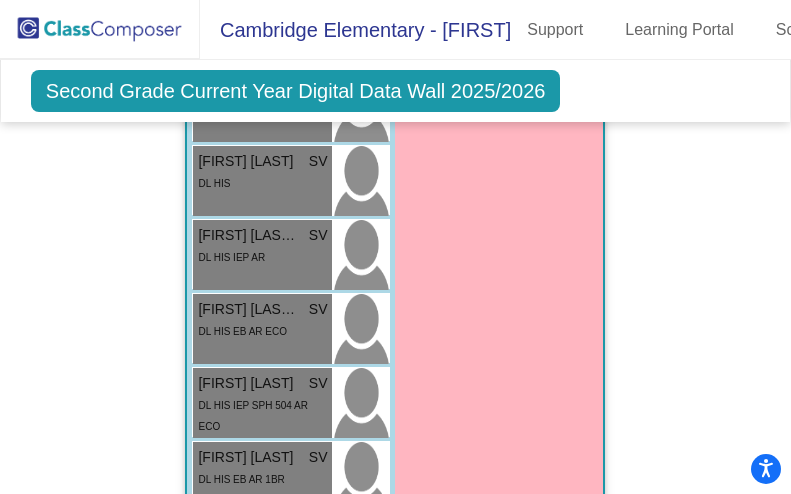 scroll, scrollTop: 7433, scrollLeft: 0, axis: vertical 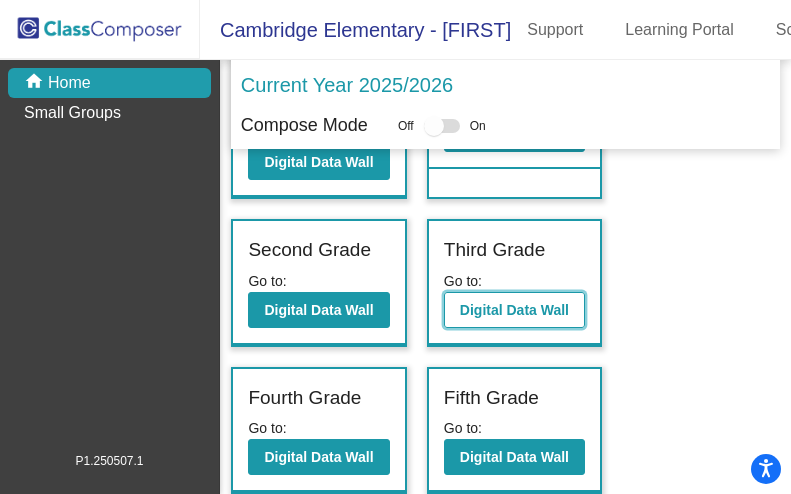 click on "Digital Data Wall" 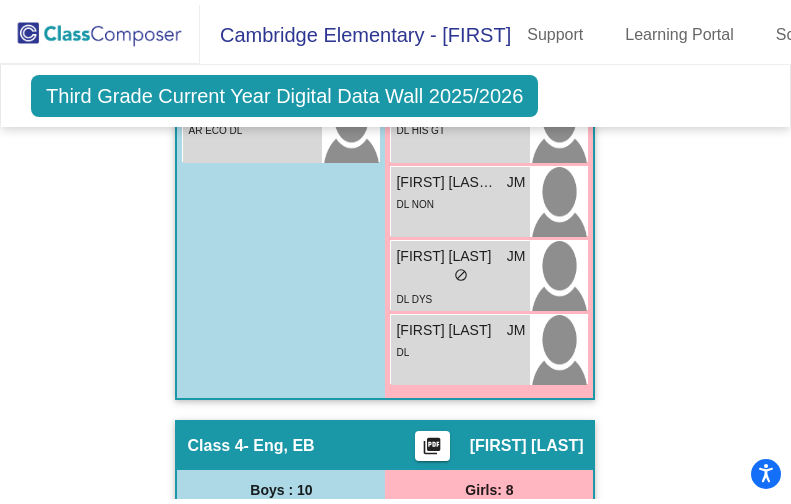 scroll, scrollTop: 3459, scrollLeft: 0, axis: vertical 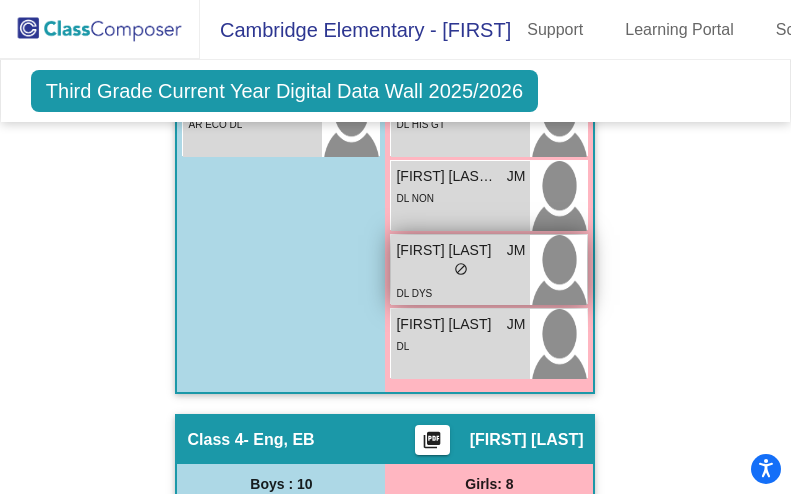 click on "DL DYS" at bounding box center (460, 292) 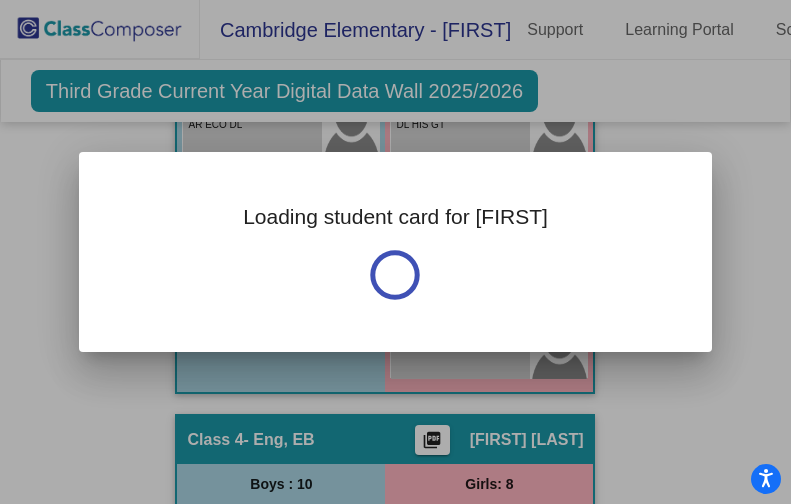 click on "Loading student card for Kingsley" at bounding box center (395, 252) 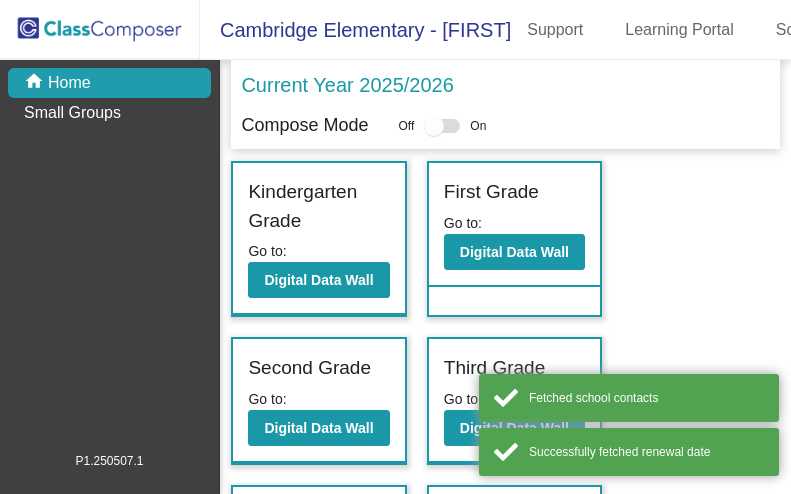 scroll, scrollTop: 0, scrollLeft: 0, axis: both 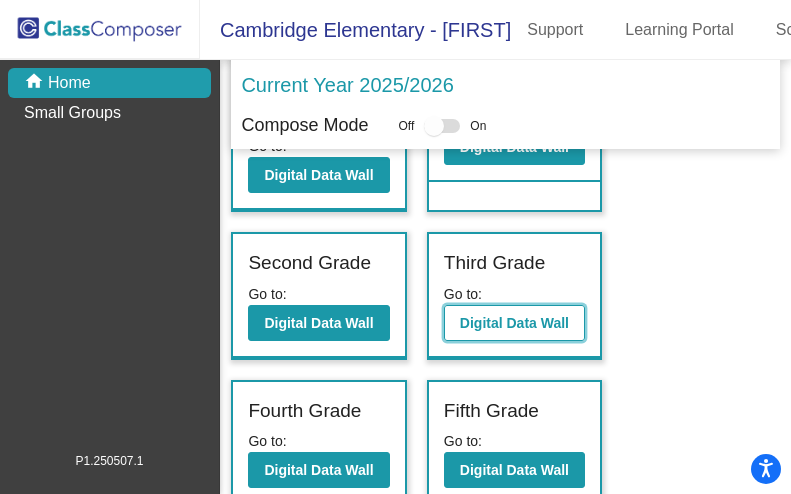 click on "Digital Data Wall" 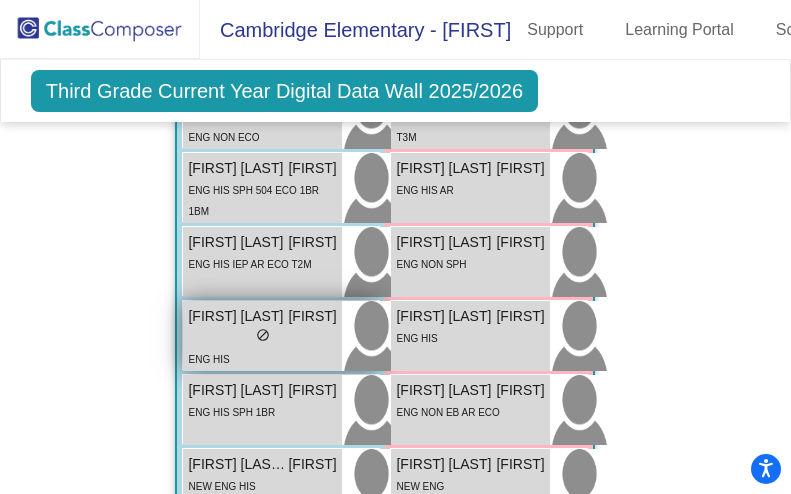 scroll, scrollTop: 3903, scrollLeft: 0, axis: vertical 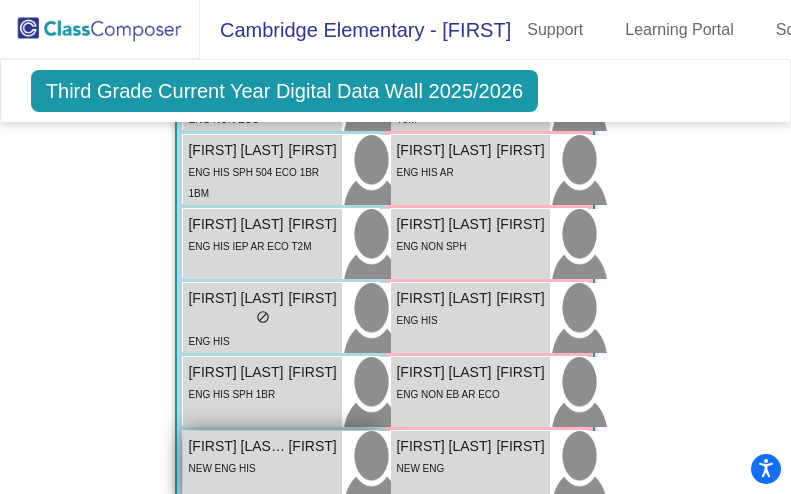 click on "NEW ENG HIS" at bounding box center (221, 467) 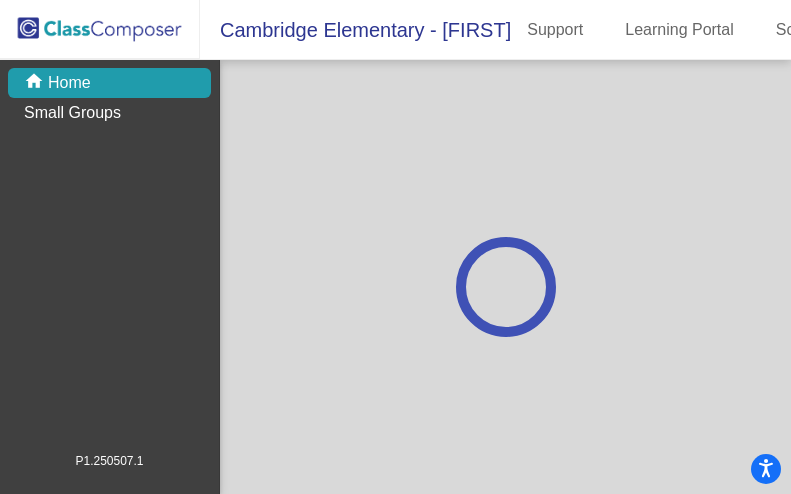 scroll, scrollTop: 0, scrollLeft: 0, axis: both 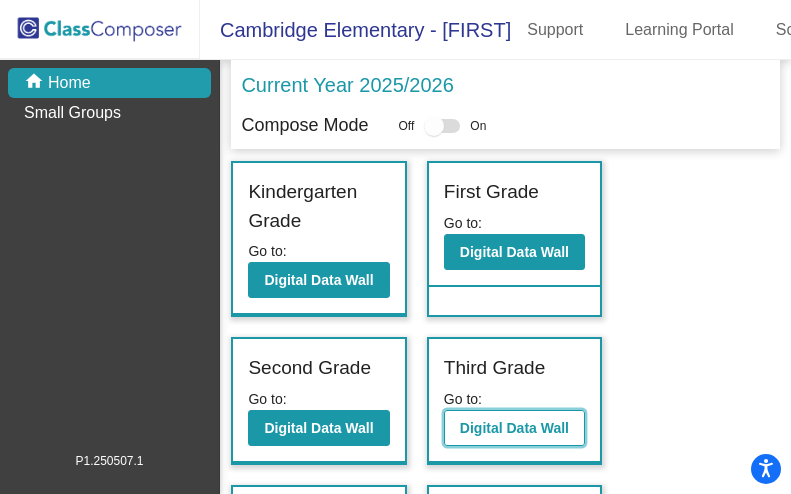 click on "Digital Data Wall" 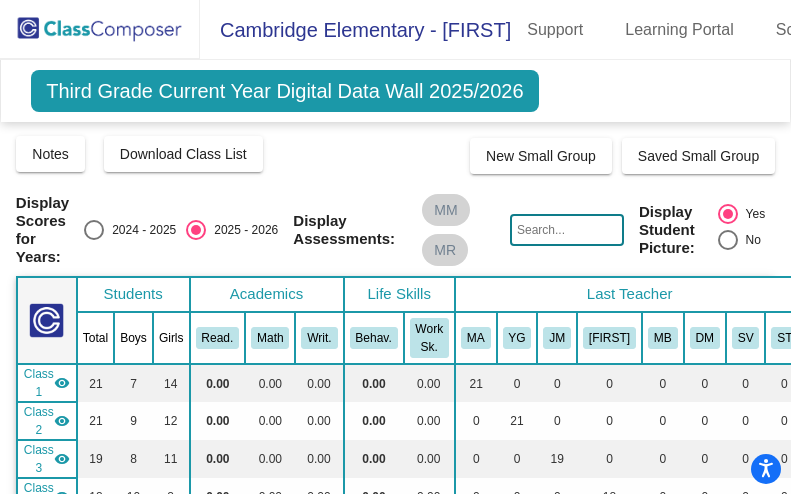 click 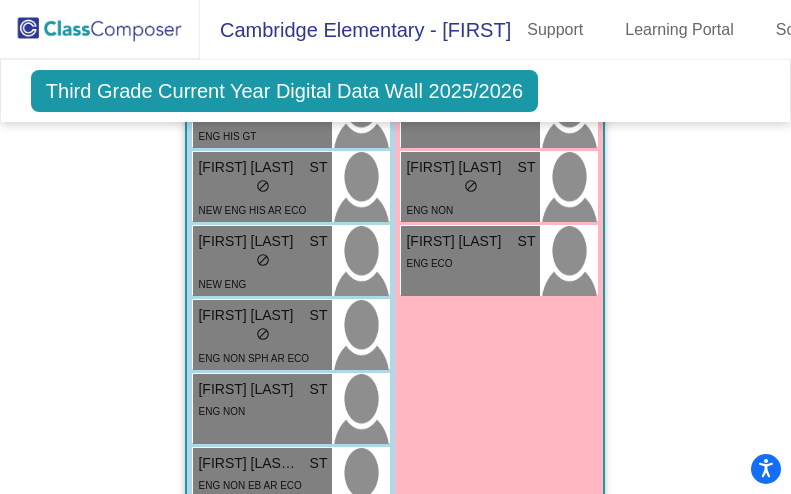 scroll, scrollTop: 7763, scrollLeft: 0, axis: vertical 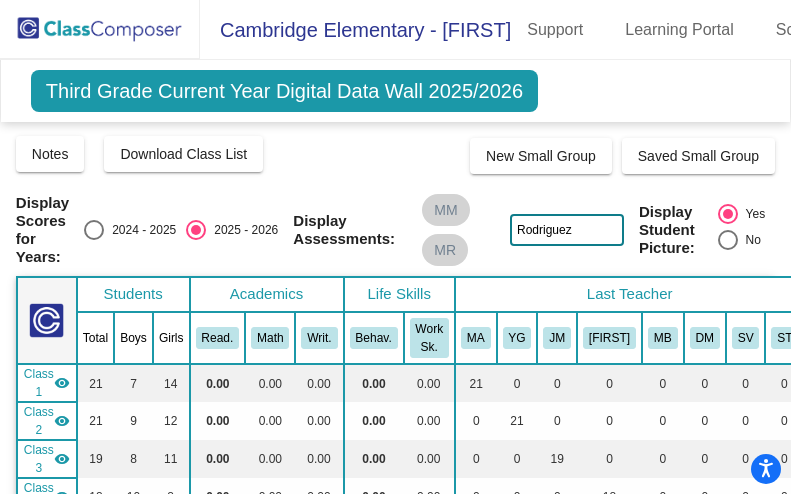drag, startPoint x: 597, startPoint y: 232, endPoint x: 335, endPoint y: 208, distance: 263.09695 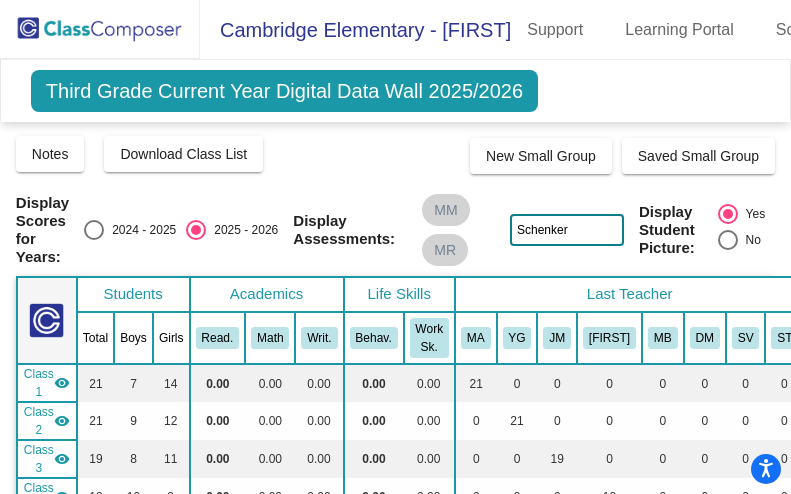 type on "Schenker" 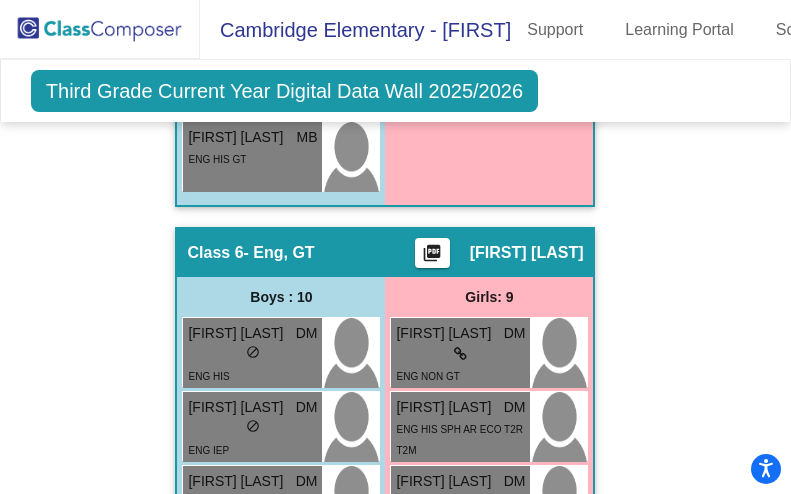 scroll, scrollTop: 5414, scrollLeft: 0, axis: vertical 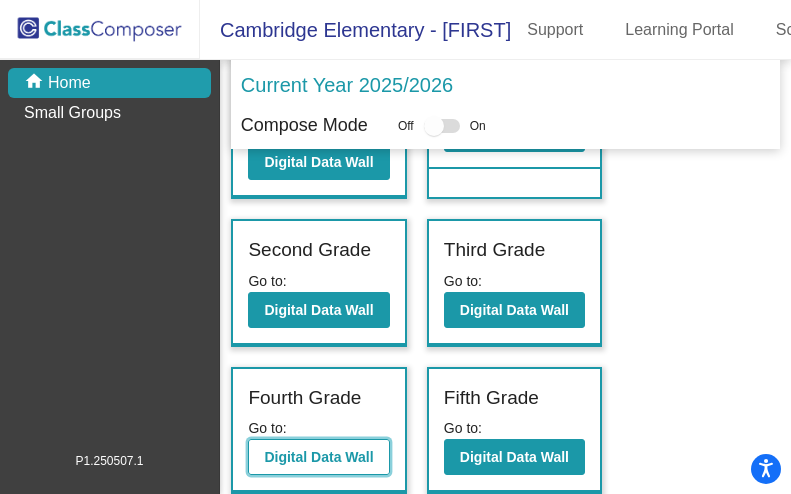click on "Digital Data Wall" 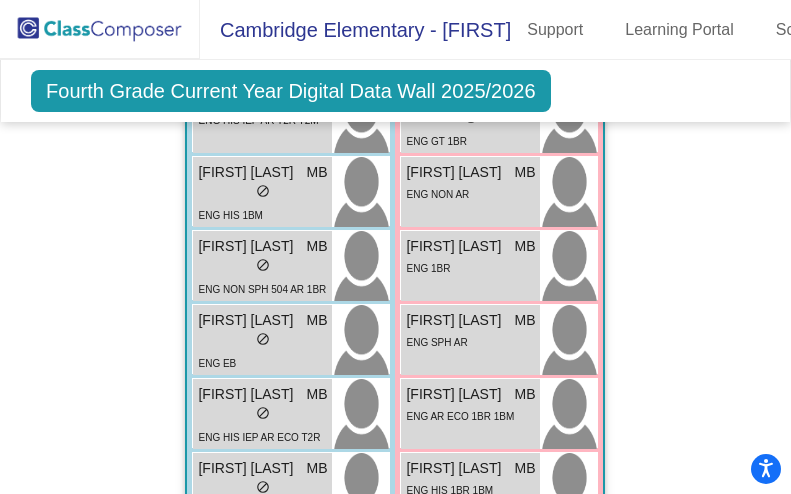 scroll, scrollTop: 7484, scrollLeft: 0, axis: vertical 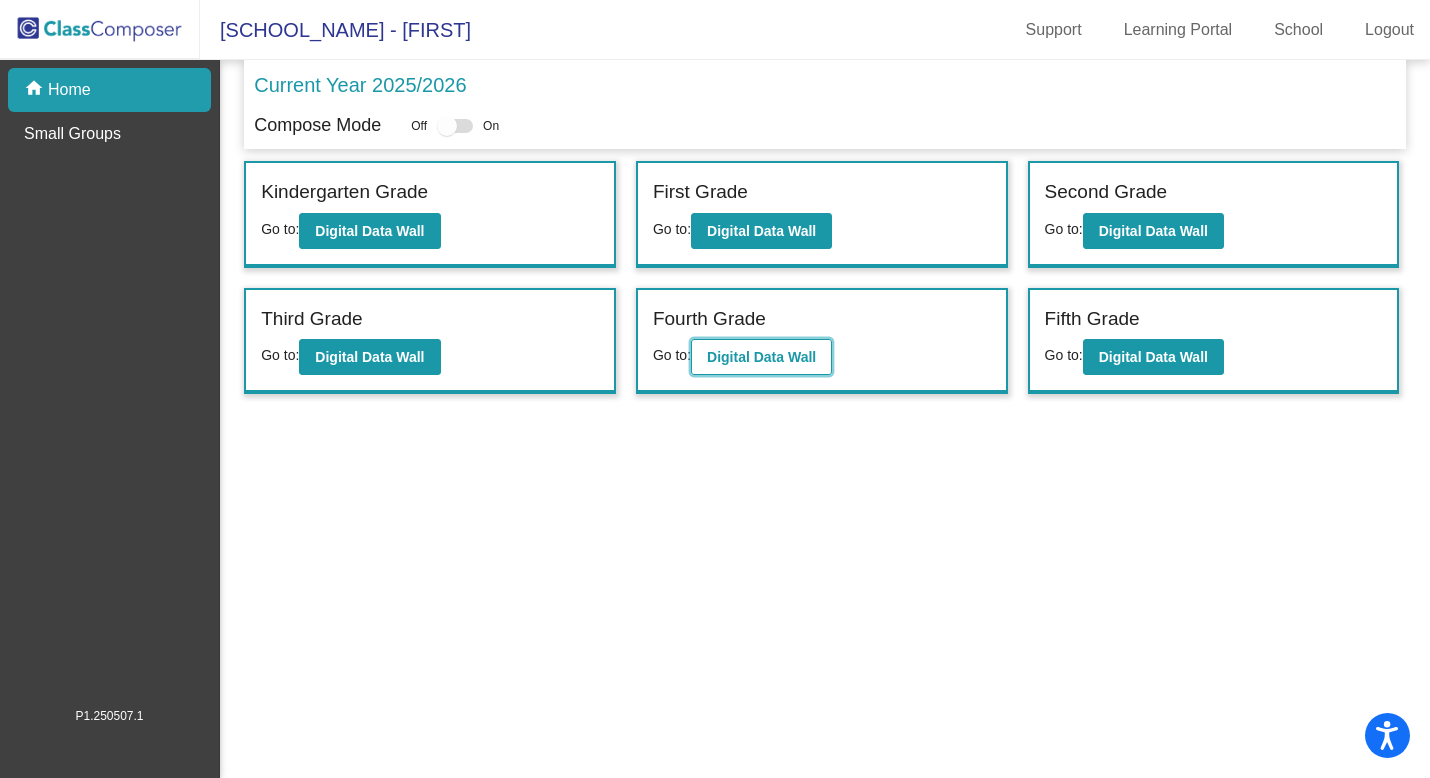 click on "Digital Data Wall" 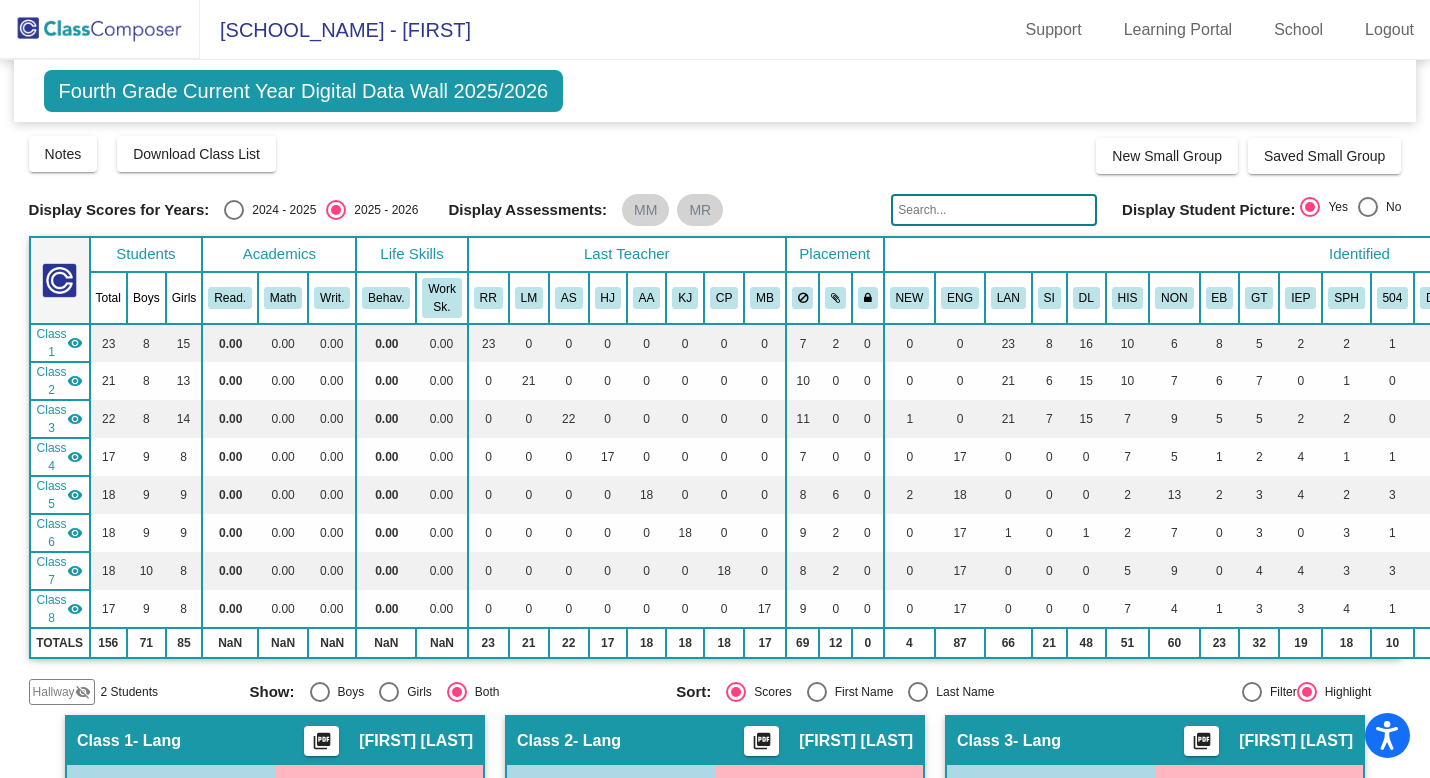 click 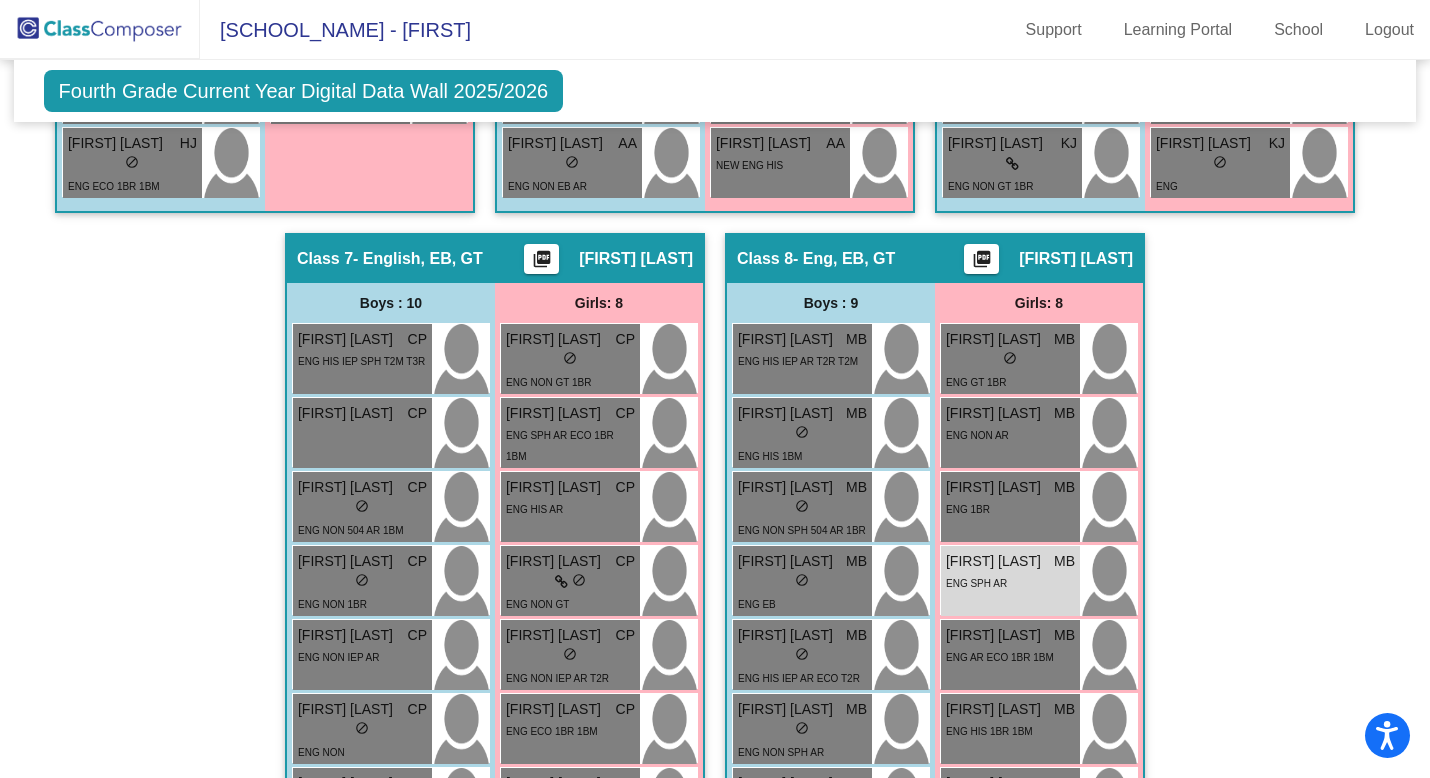 scroll, scrollTop: 2489, scrollLeft: 0, axis: vertical 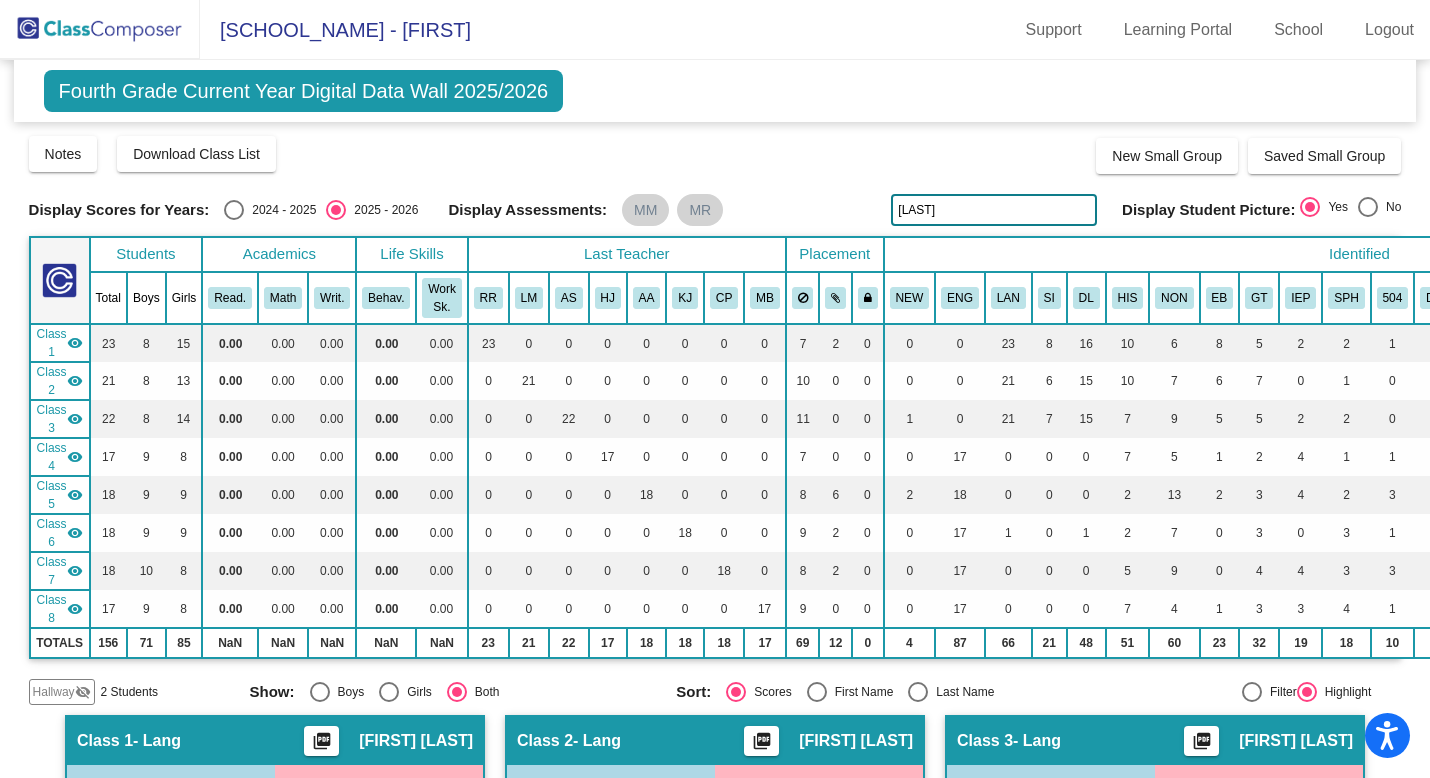 drag, startPoint x: 977, startPoint y: 208, endPoint x: 768, endPoint y: 202, distance: 209.0861 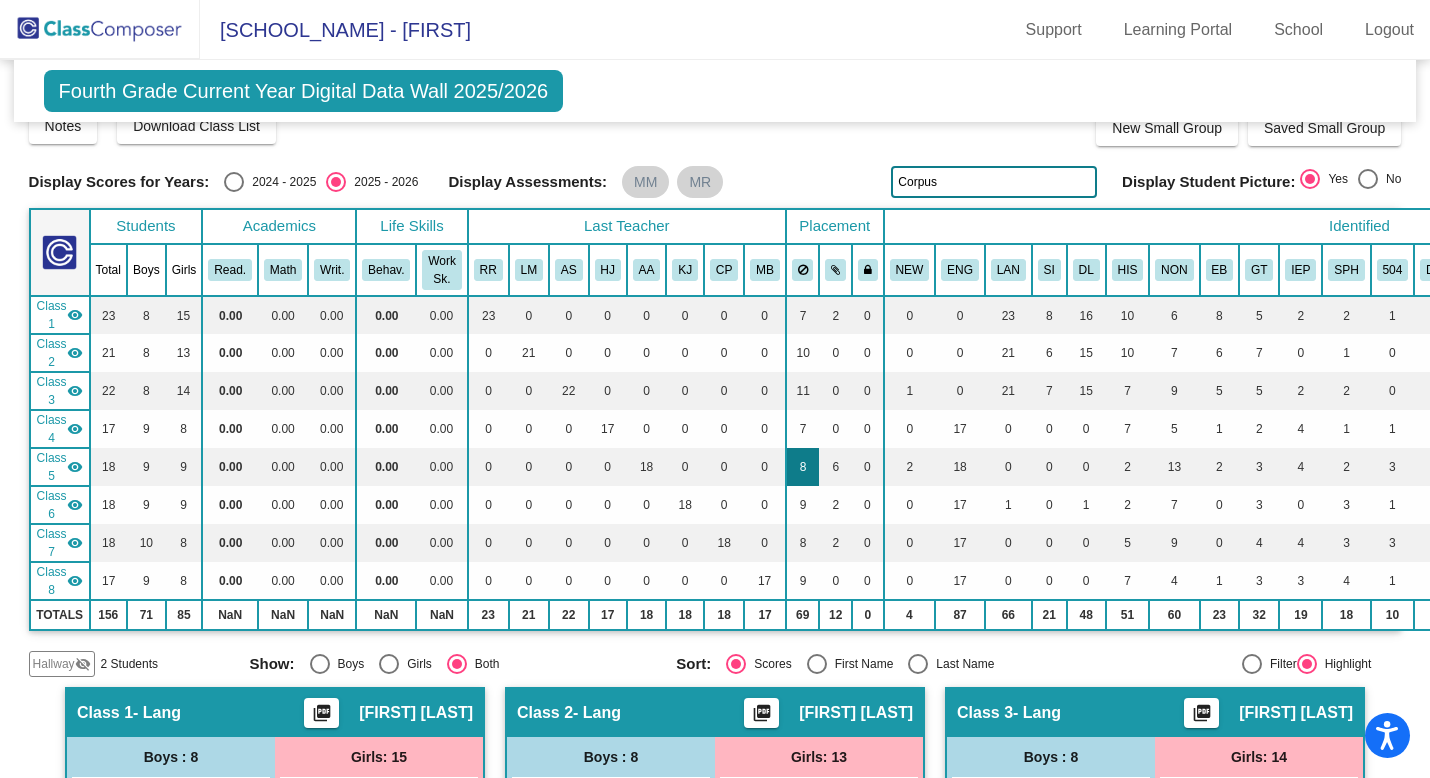 scroll, scrollTop: 0, scrollLeft: 0, axis: both 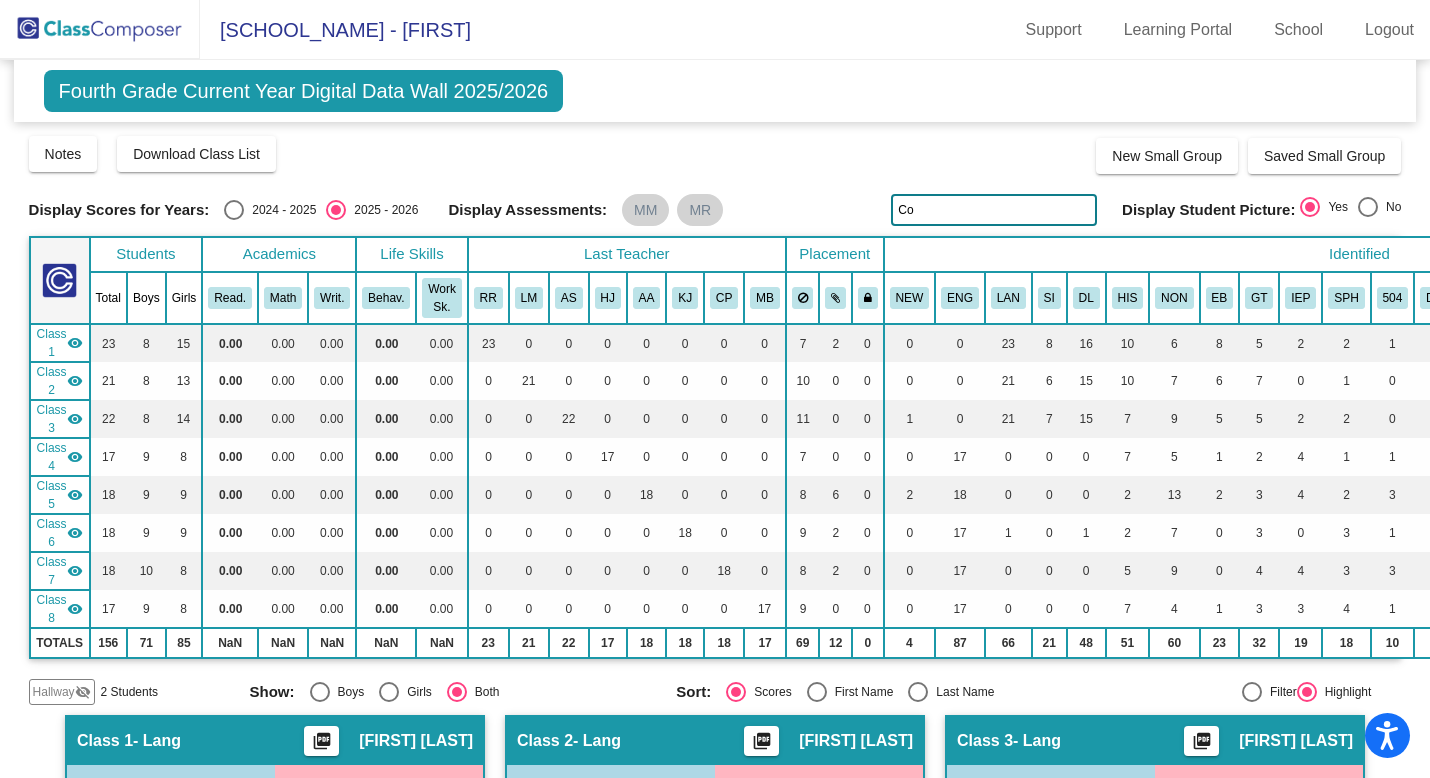 type on "C" 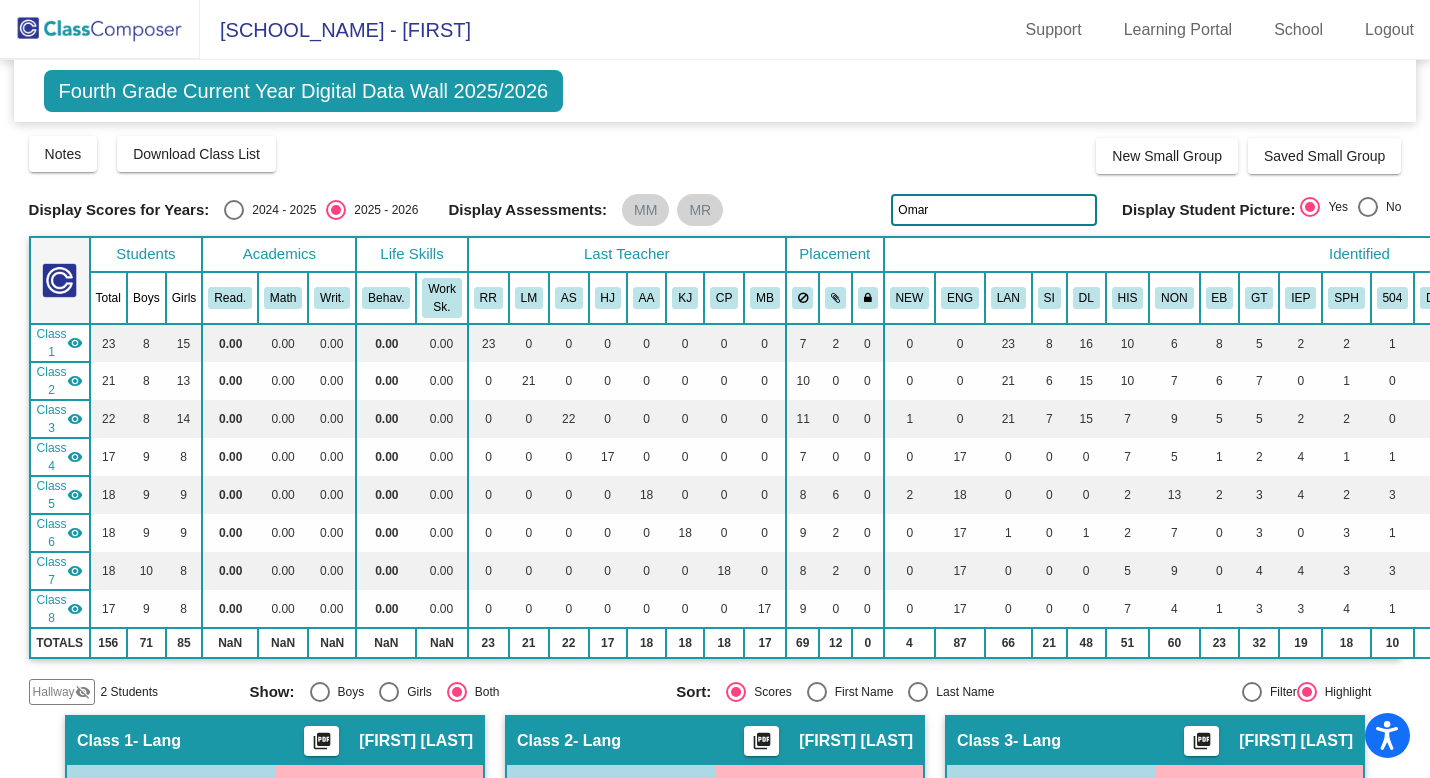type on "Omar" 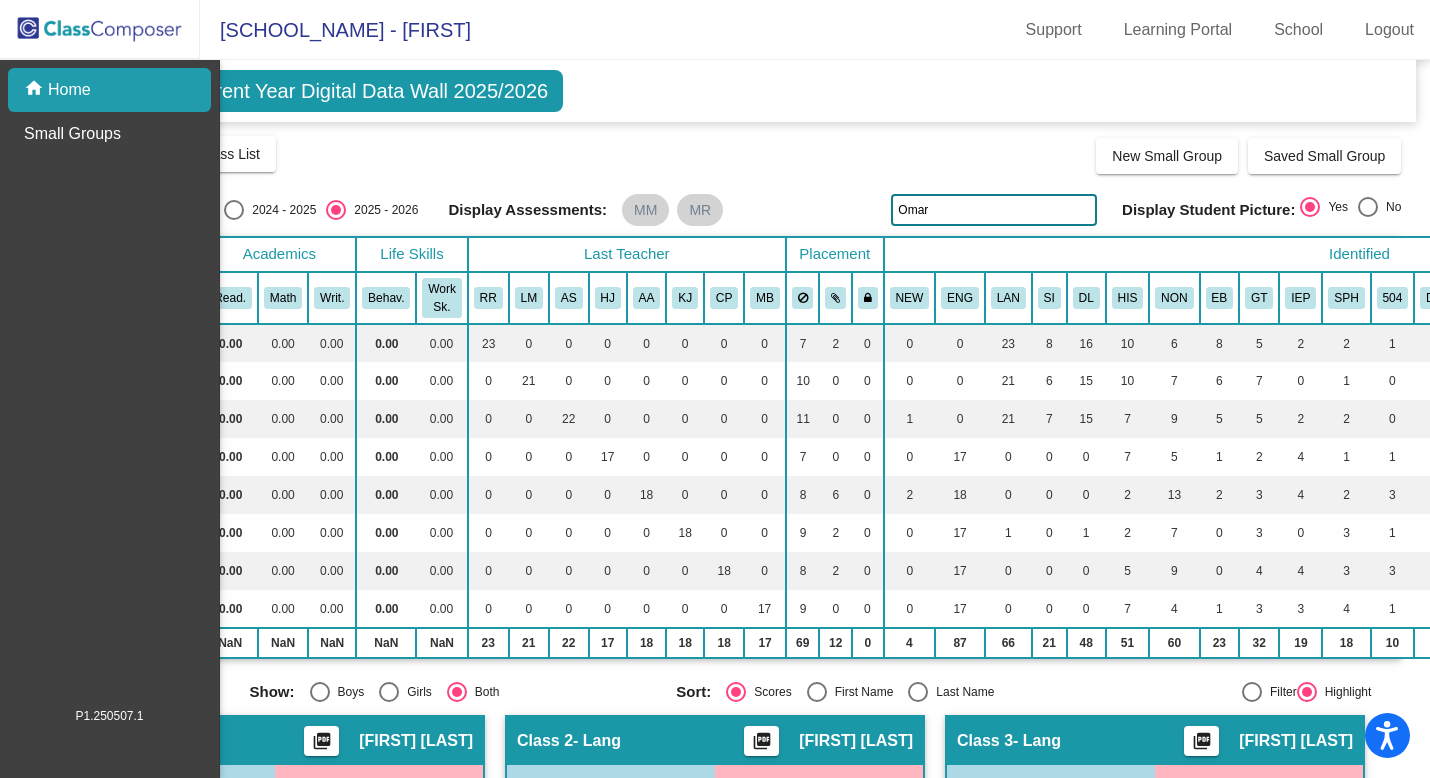 scroll, scrollTop: 0, scrollLeft: 0, axis: both 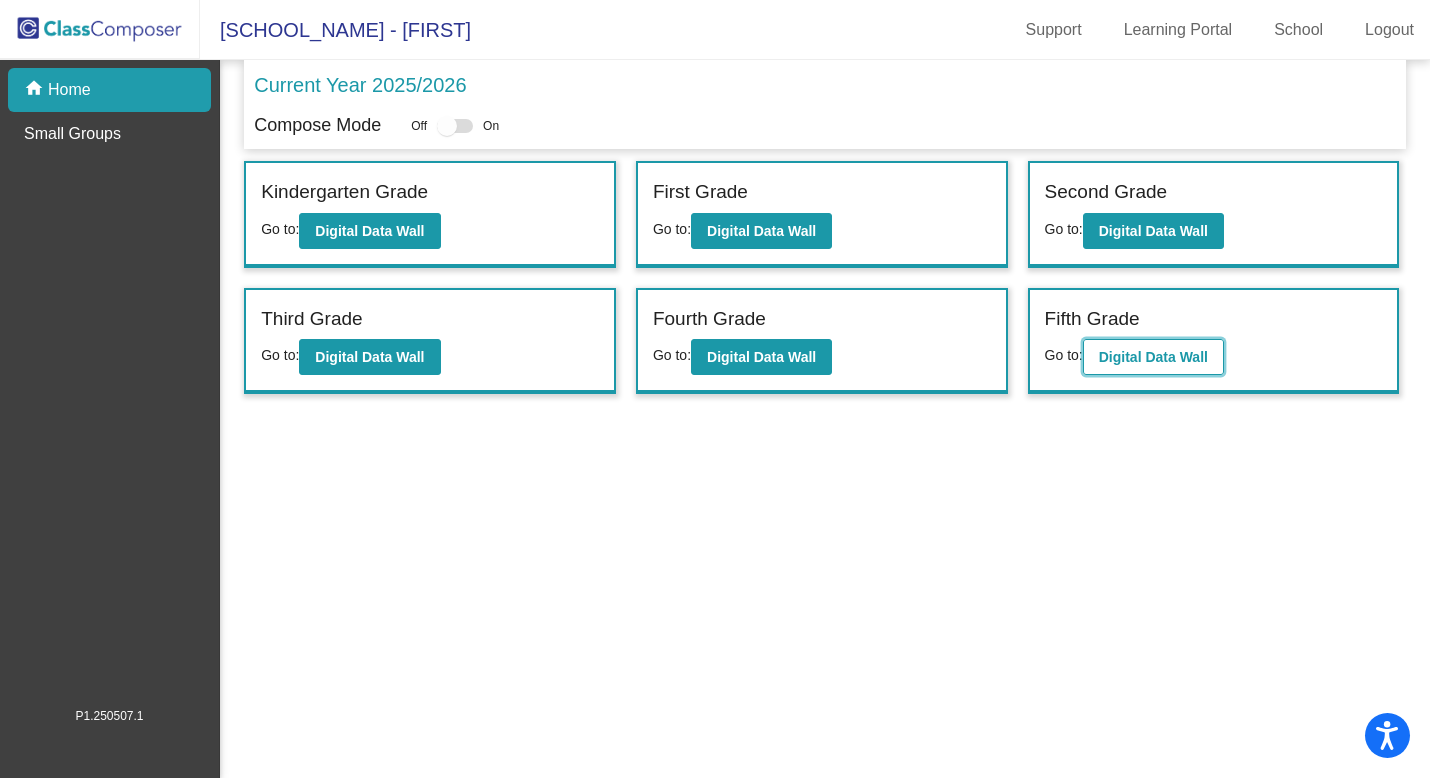 click on "Digital Data Wall" 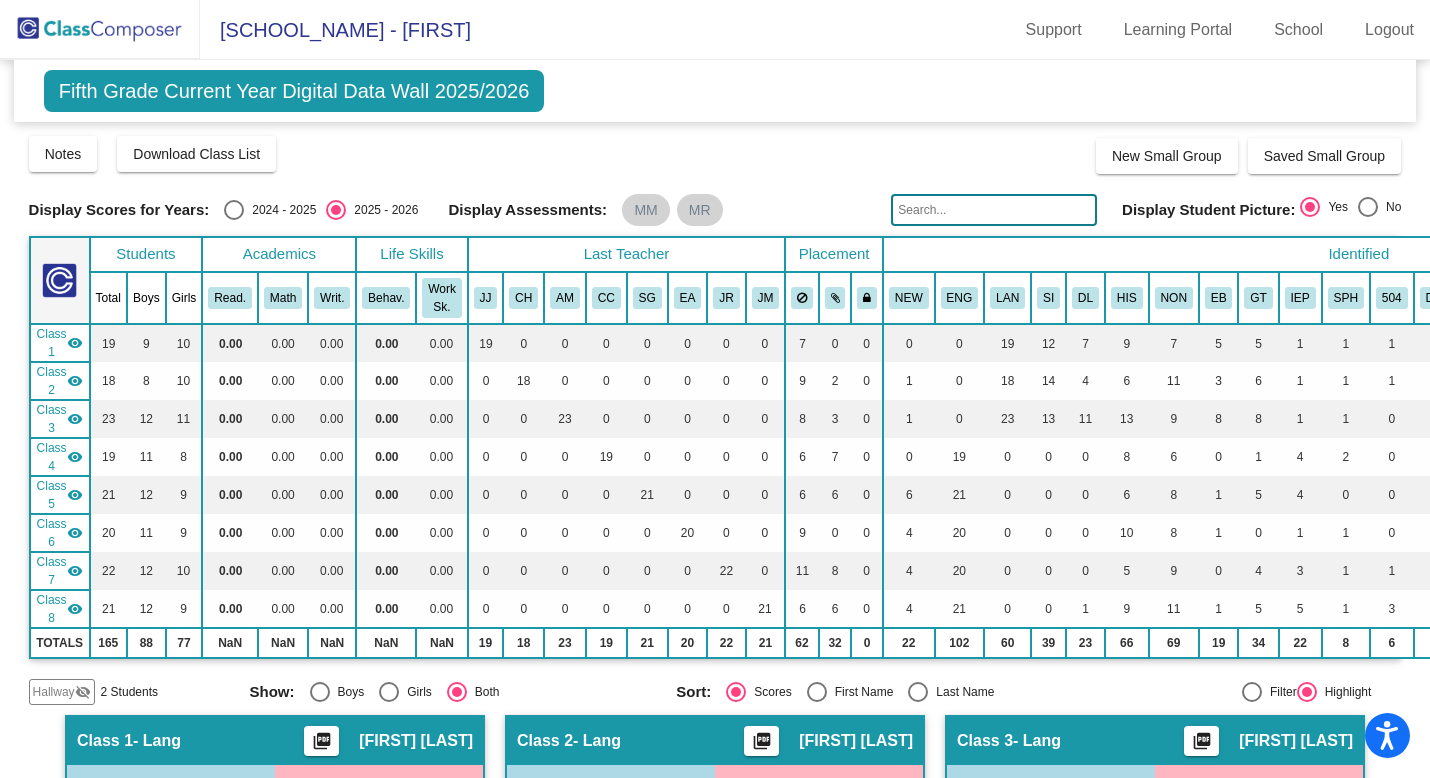 click 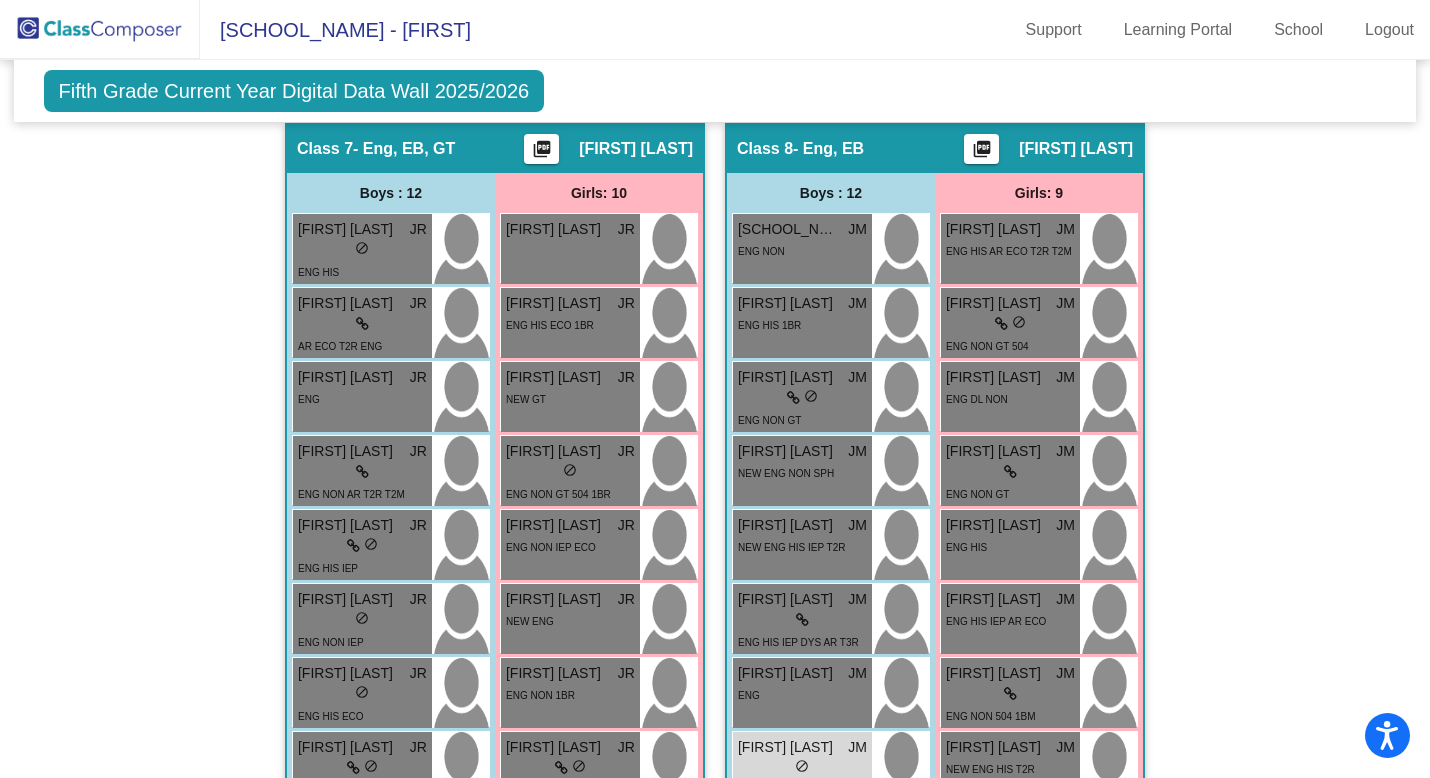 scroll, scrollTop: 2609, scrollLeft: 0, axis: vertical 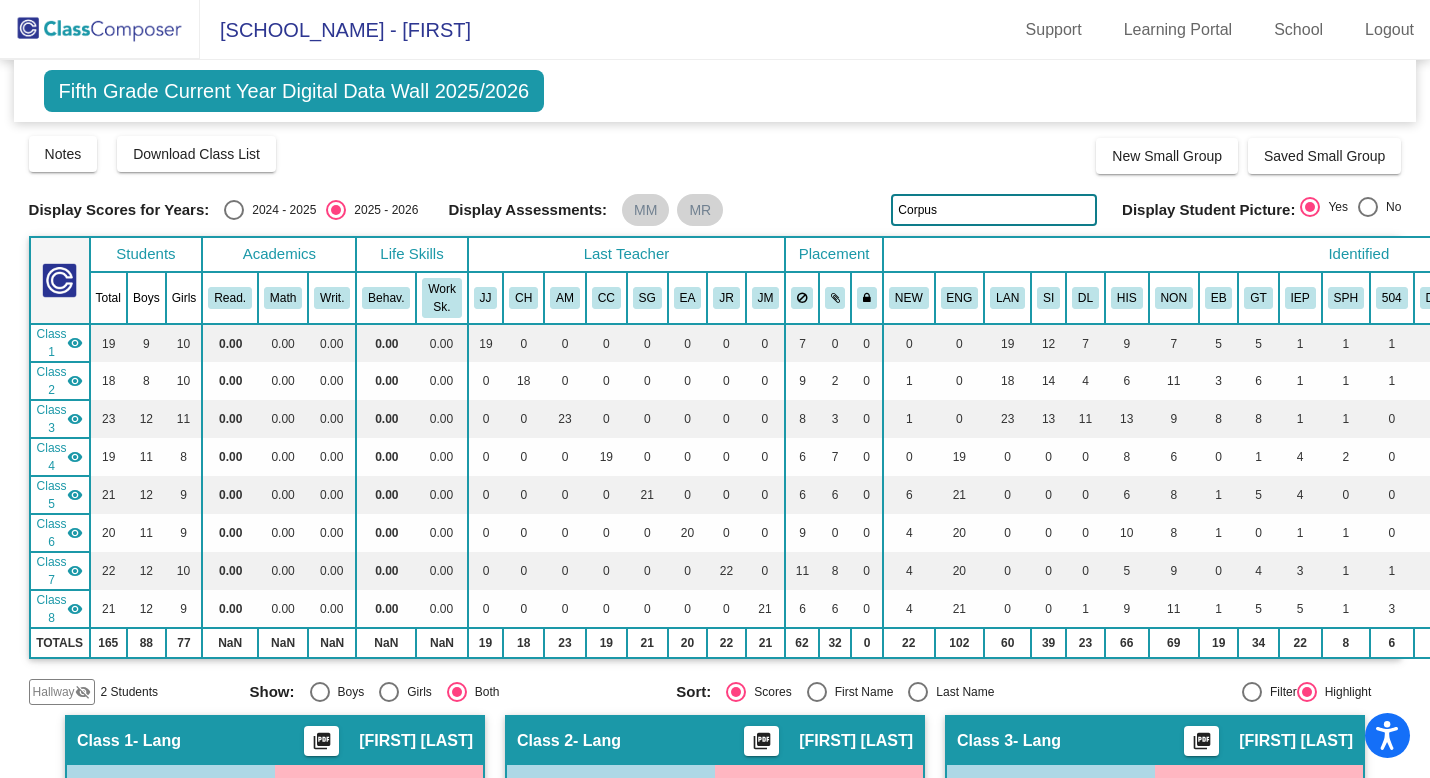drag, startPoint x: 947, startPoint y: 208, endPoint x: 784, endPoint y: 197, distance: 163.37074 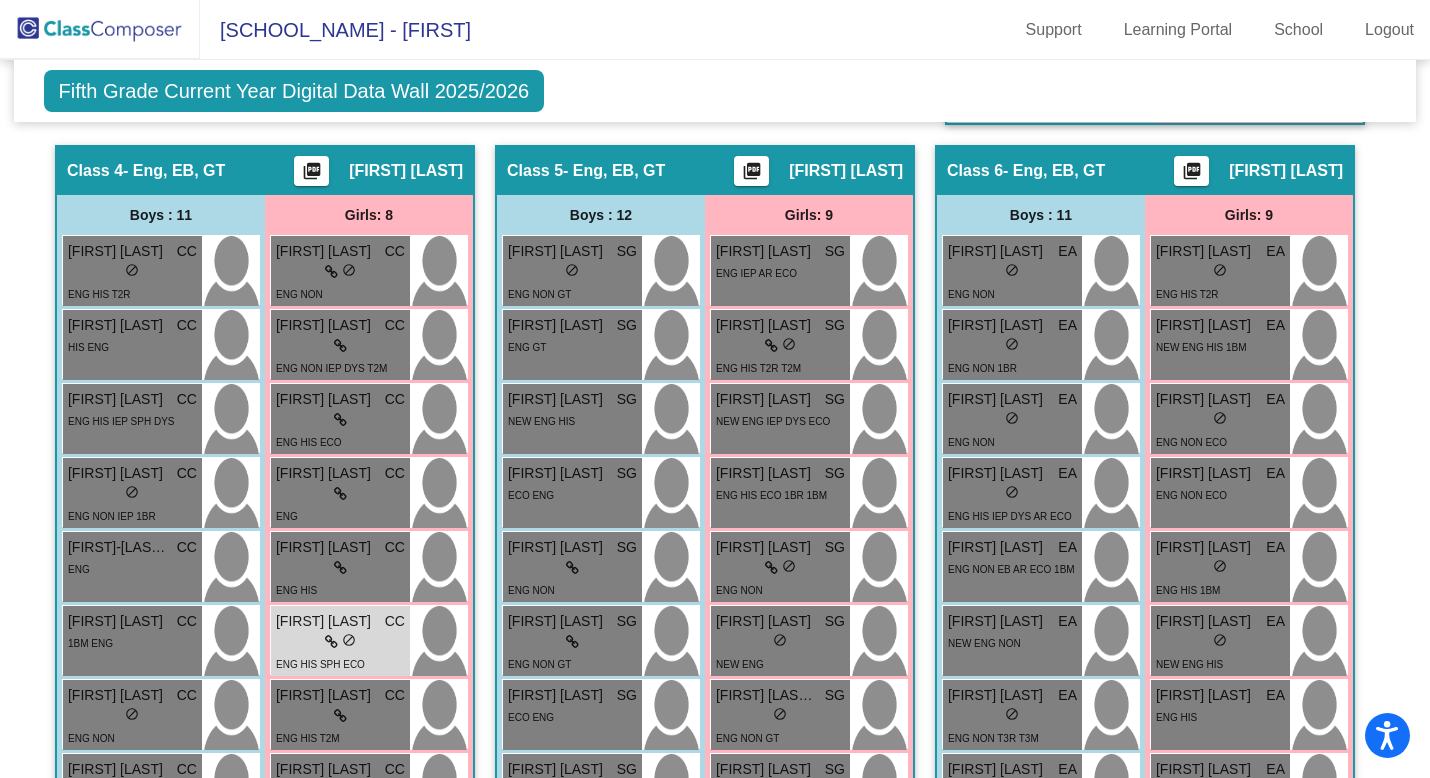 scroll, scrollTop: 1577, scrollLeft: 0, axis: vertical 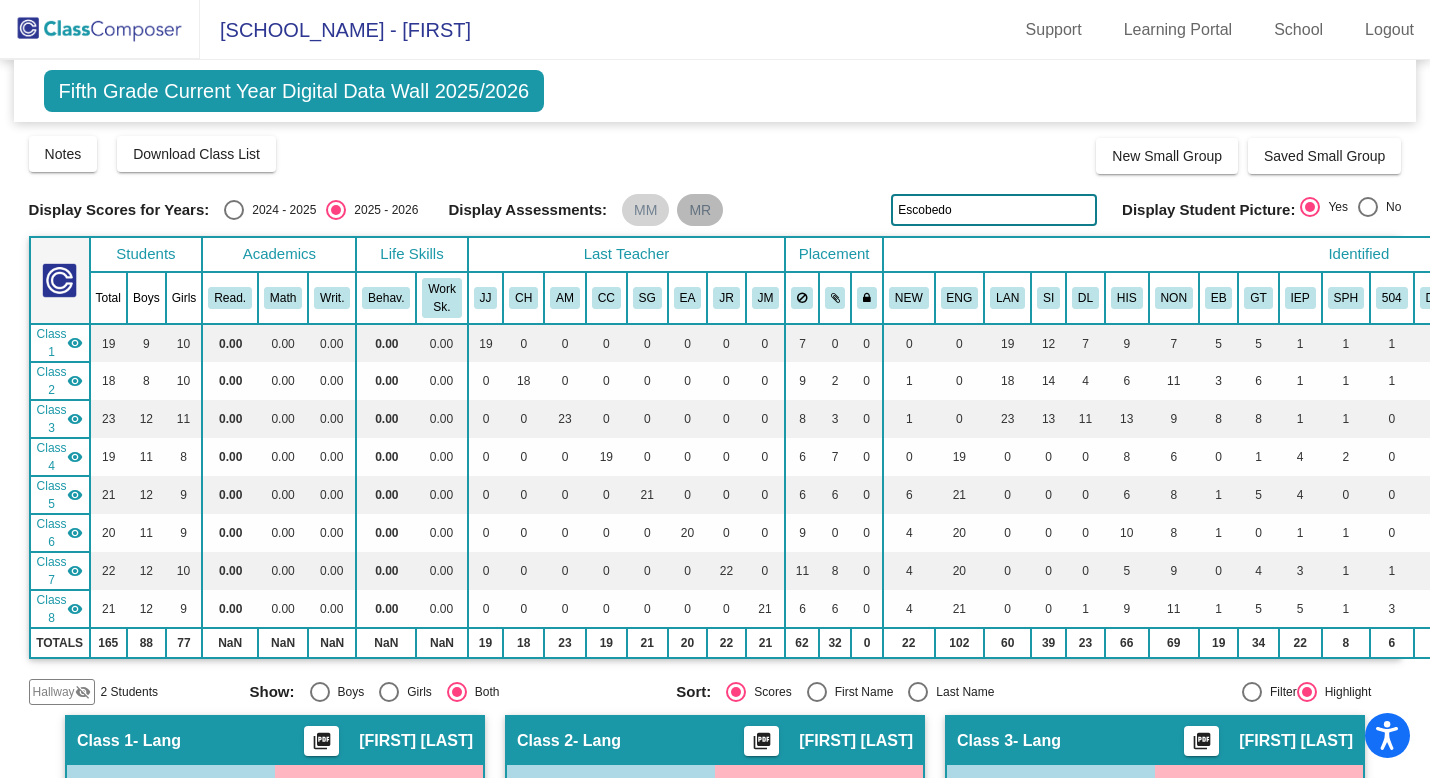 drag, startPoint x: 965, startPoint y: 211, endPoint x: 687, endPoint y: 211, distance: 278 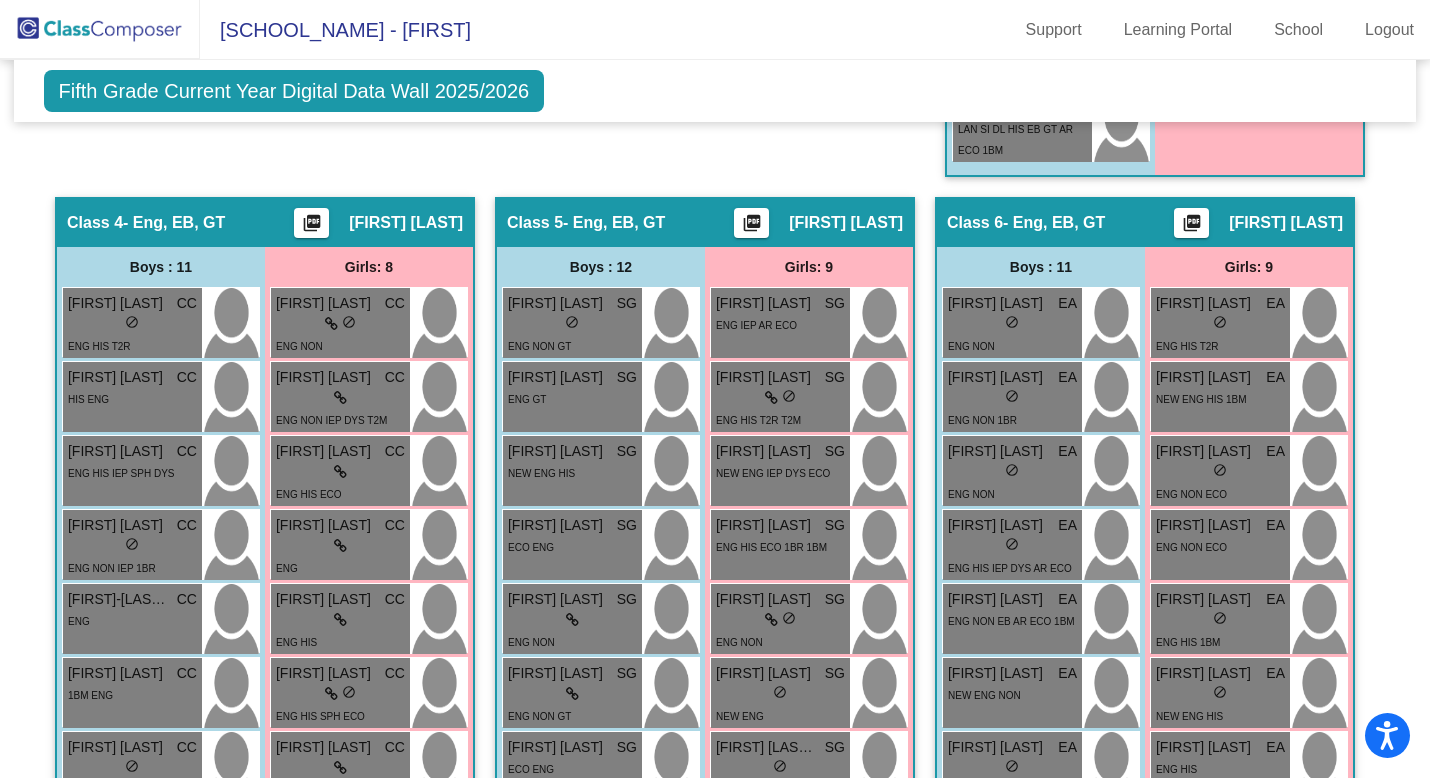 scroll, scrollTop: 1489, scrollLeft: 0, axis: vertical 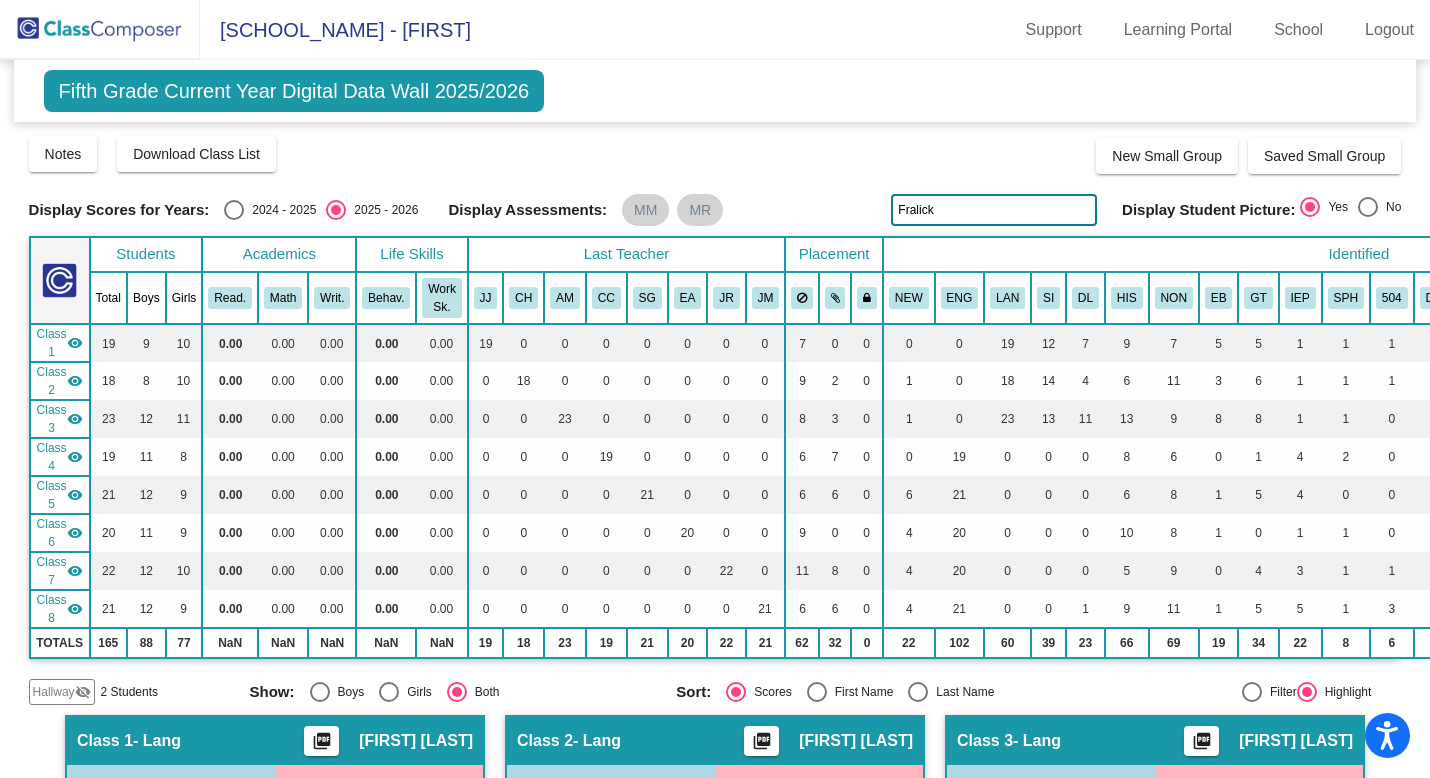 drag, startPoint x: 963, startPoint y: 207, endPoint x: 642, endPoint y: 190, distance: 321.44983 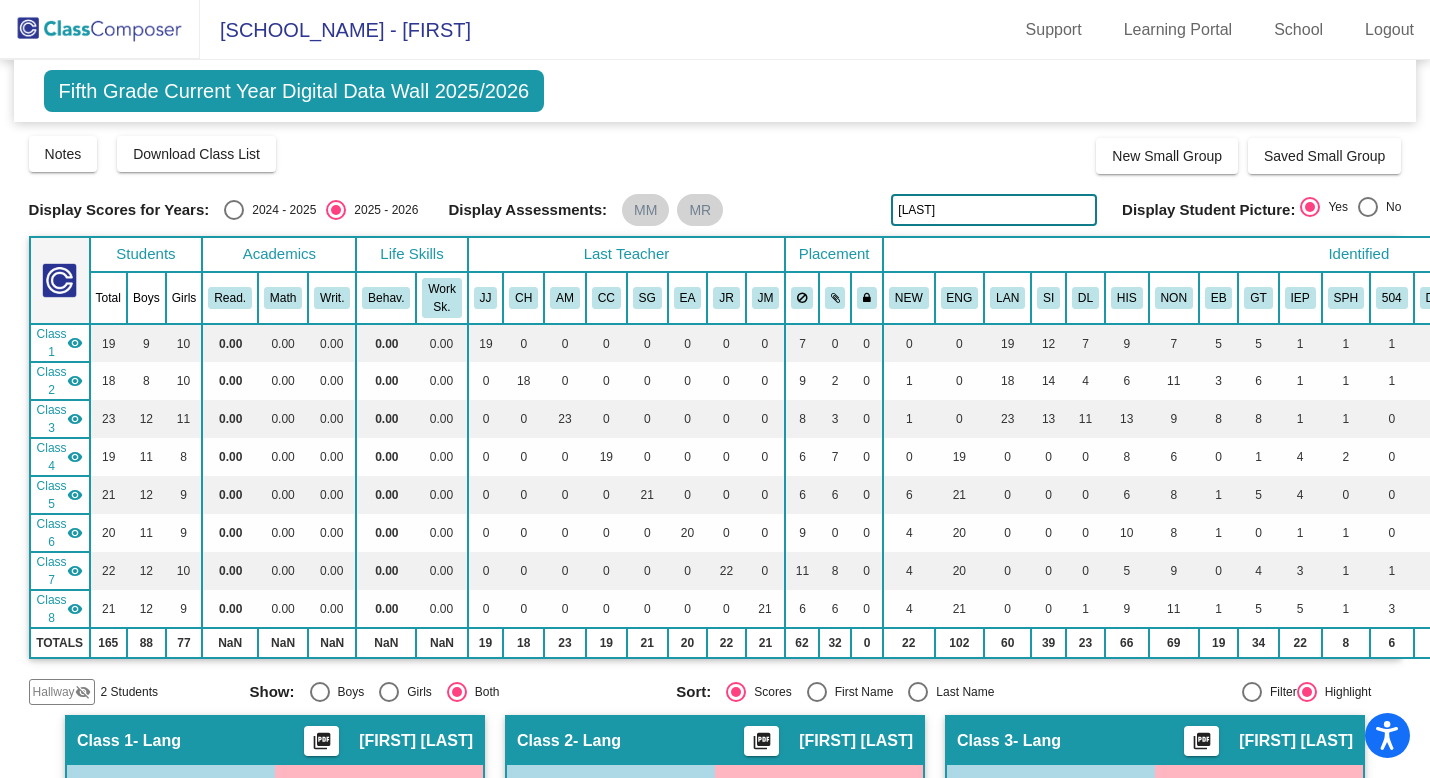 type on "[LAST]" 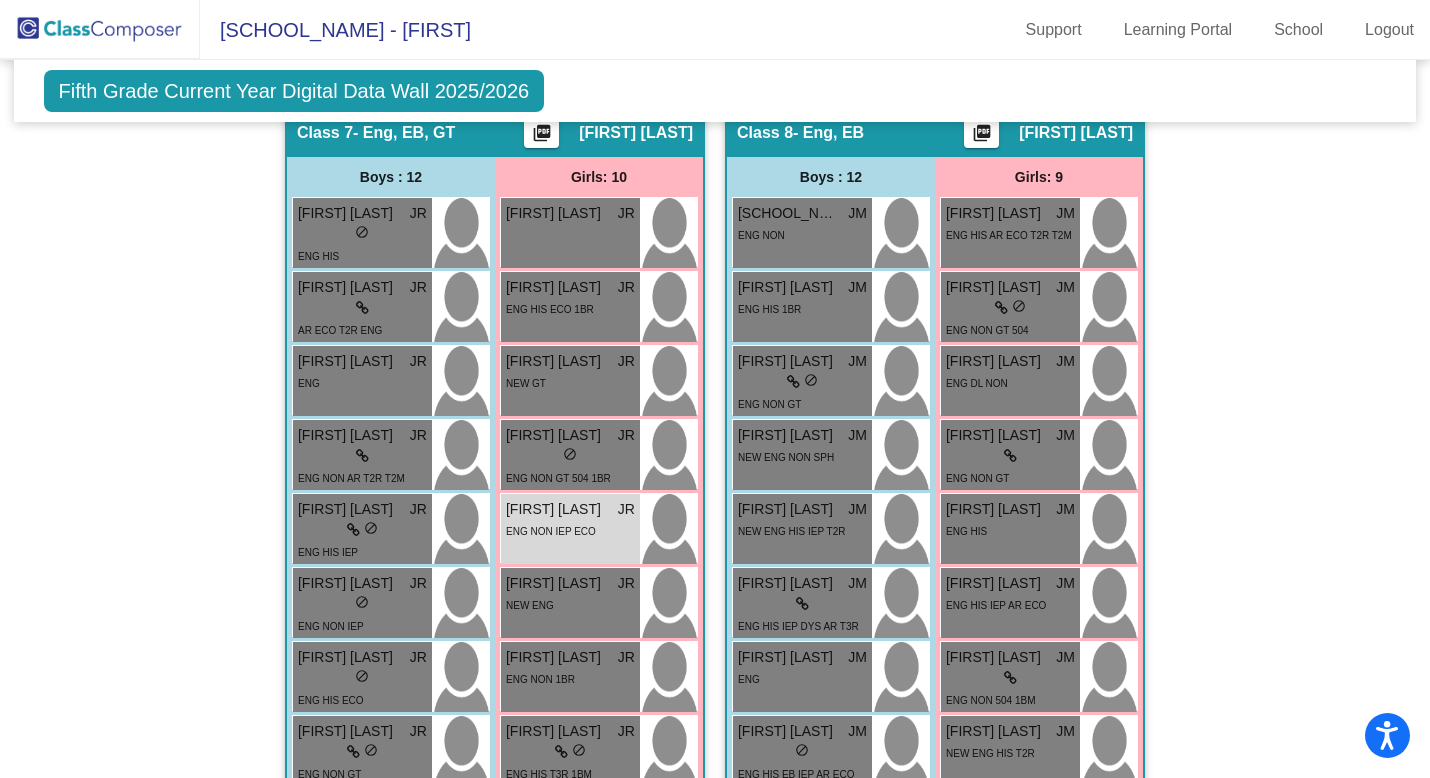 scroll, scrollTop: 2630, scrollLeft: 0, axis: vertical 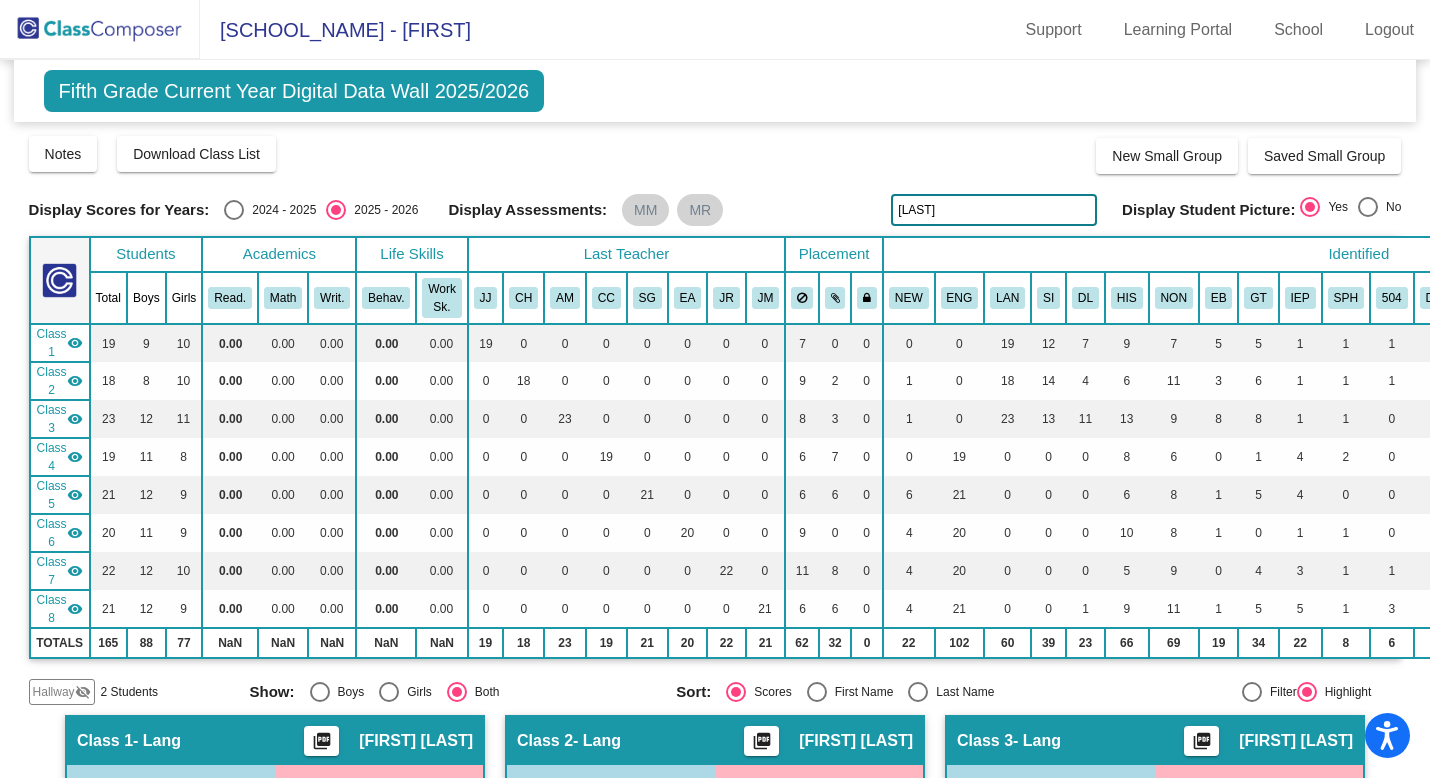 drag, startPoint x: 981, startPoint y: 213, endPoint x: 802, endPoint y: 210, distance: 179.02513 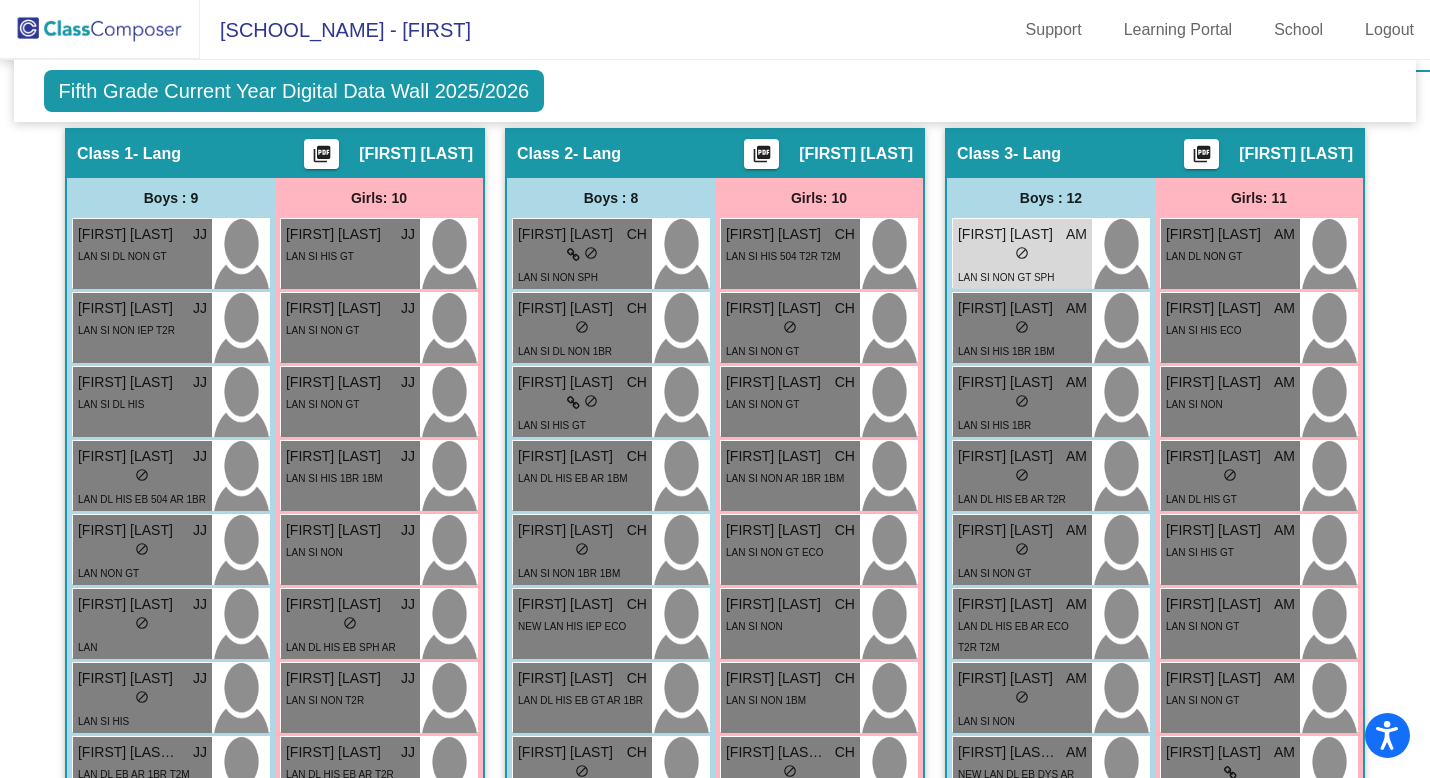 scroll, scrollTop: 581, scrollLeft: 0, axis: vertical 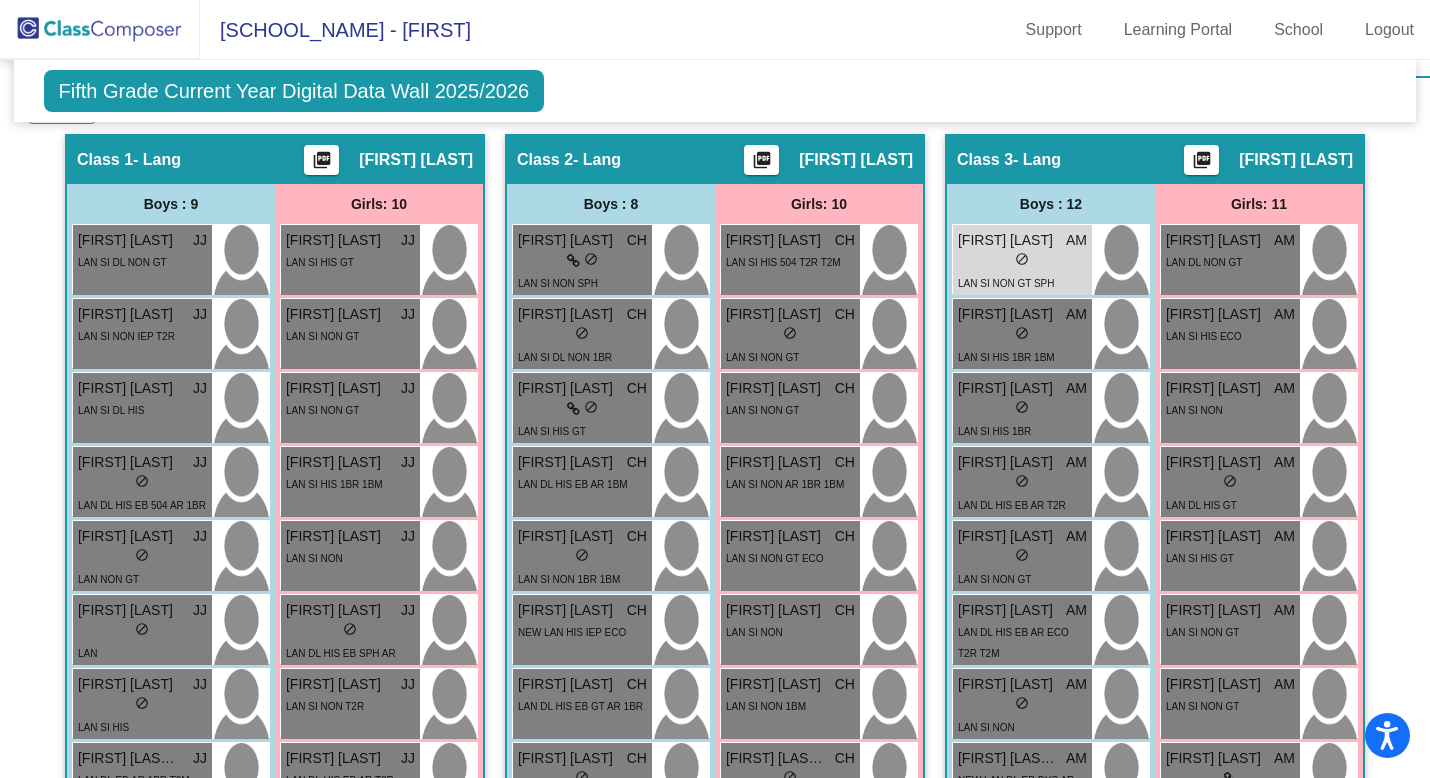 click on "[SCHOOL_NAME] - [FIRST] [LAST] [ROLE] [PORTAL] [SCHOOL] [LOGOUT]" 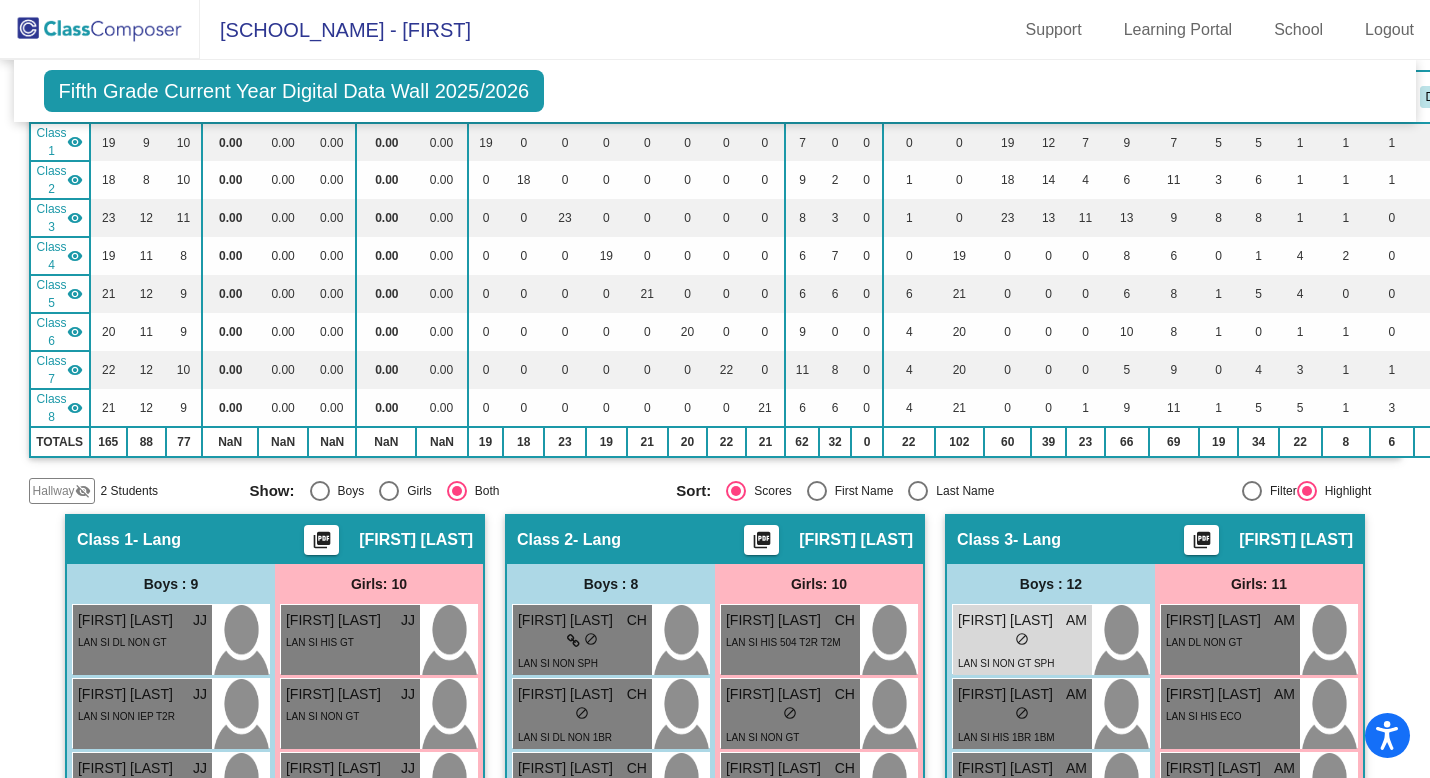 scroll, scrollTop: 0, scrollLeft: 0, axis: both 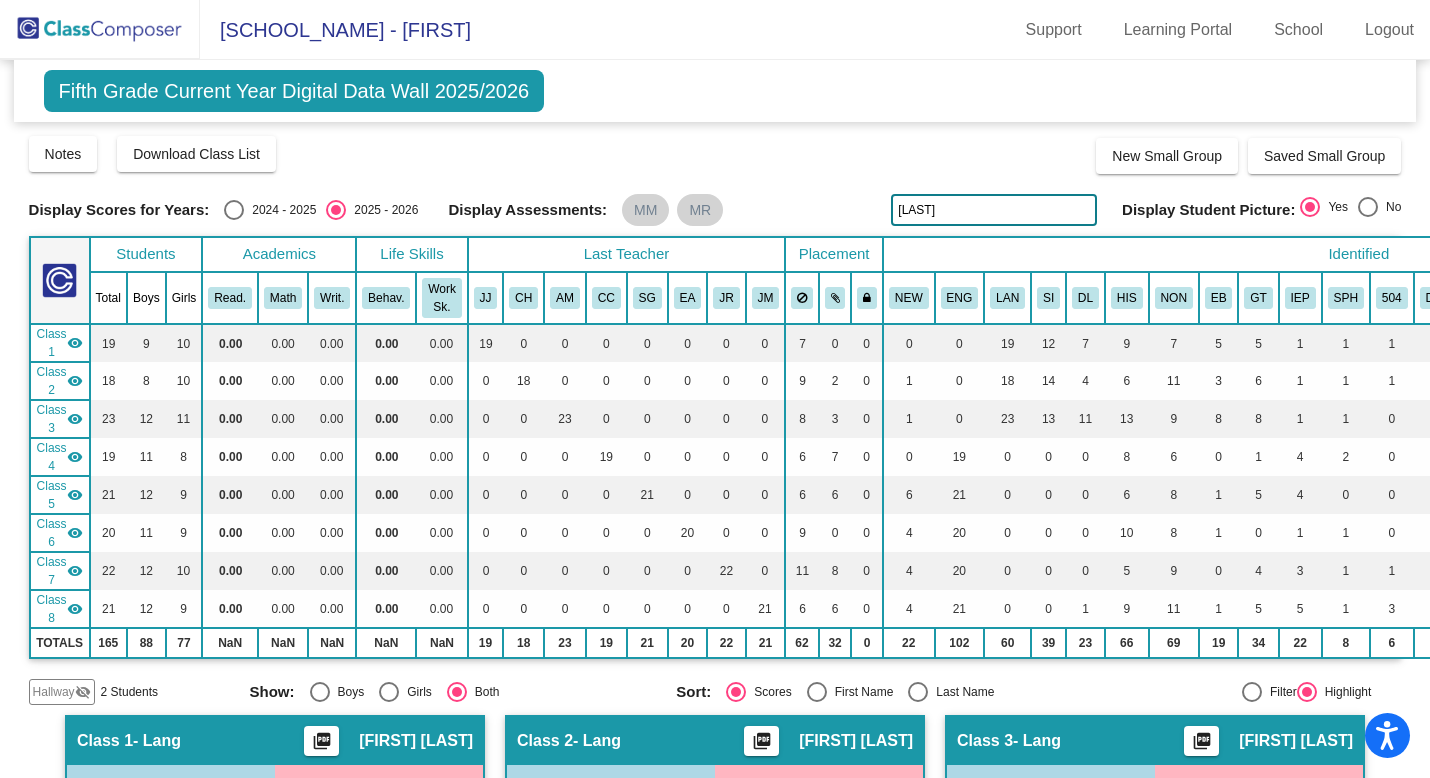 drag, startPoint x: 963, startPoint y: 213, endPoint x: 816, endPoint y: 206, distance: 147.16656 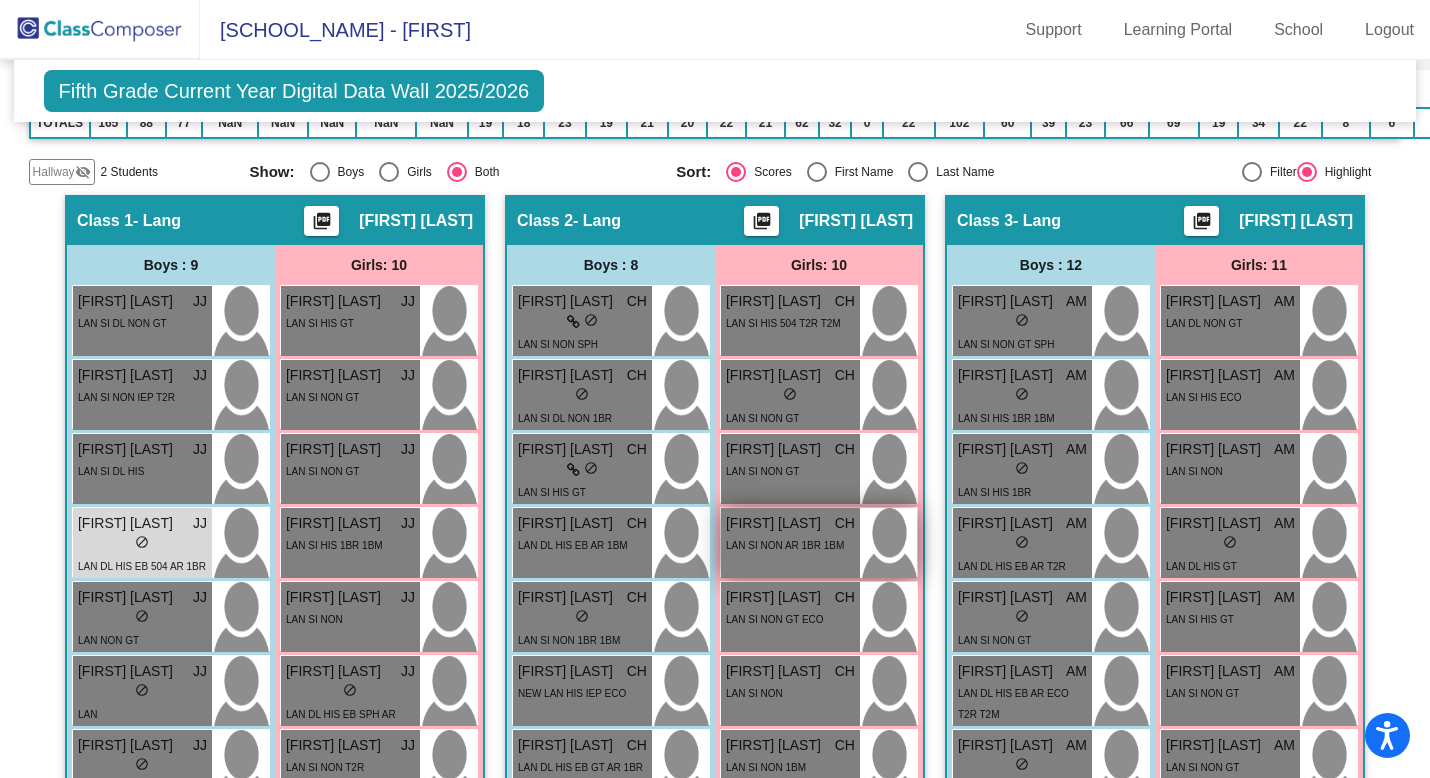 scroll, scrollTop: 521, scrollLeft: 0, axis: vertical 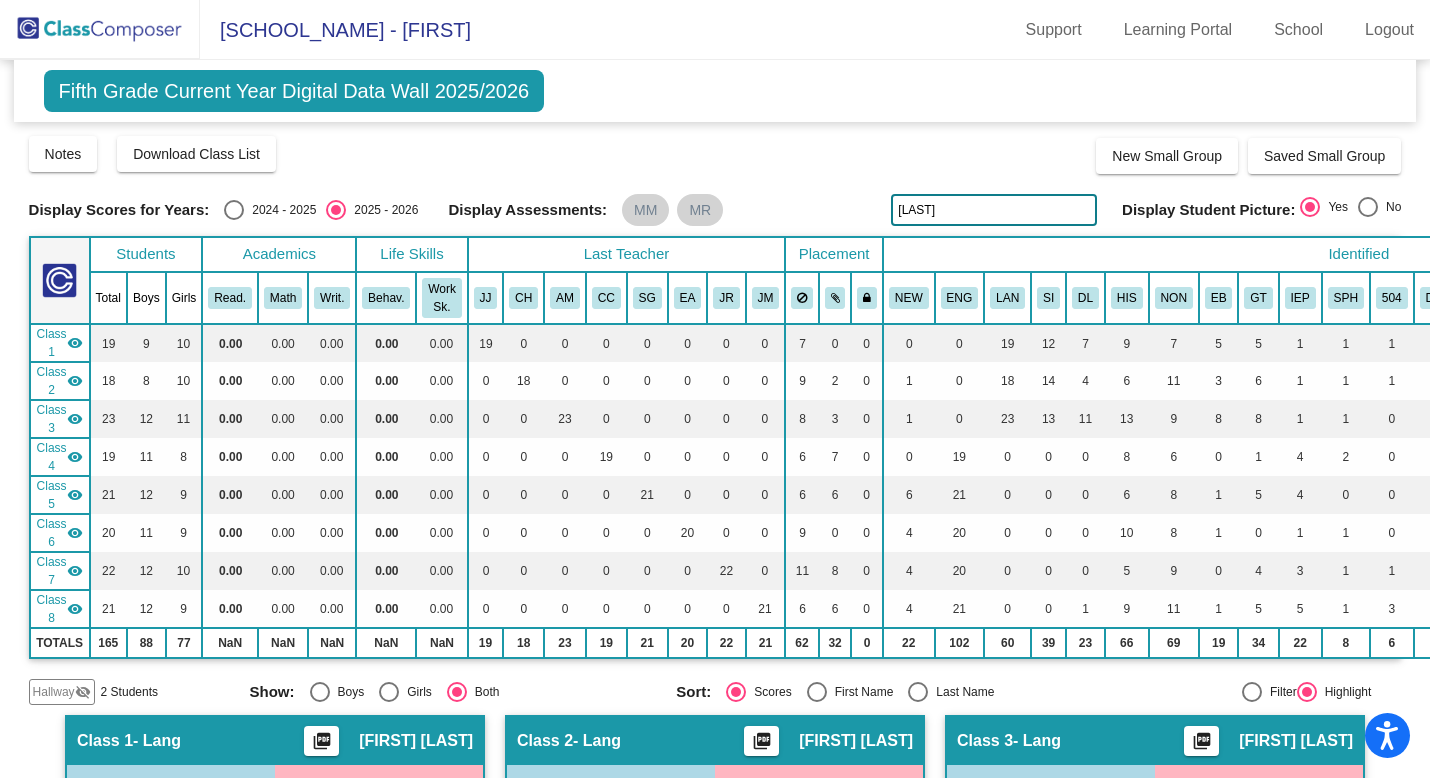 drag, startPoint x: 999, startPoint y: 211, endPoint x: 806, endPoint y: 208, distance: 193.02332 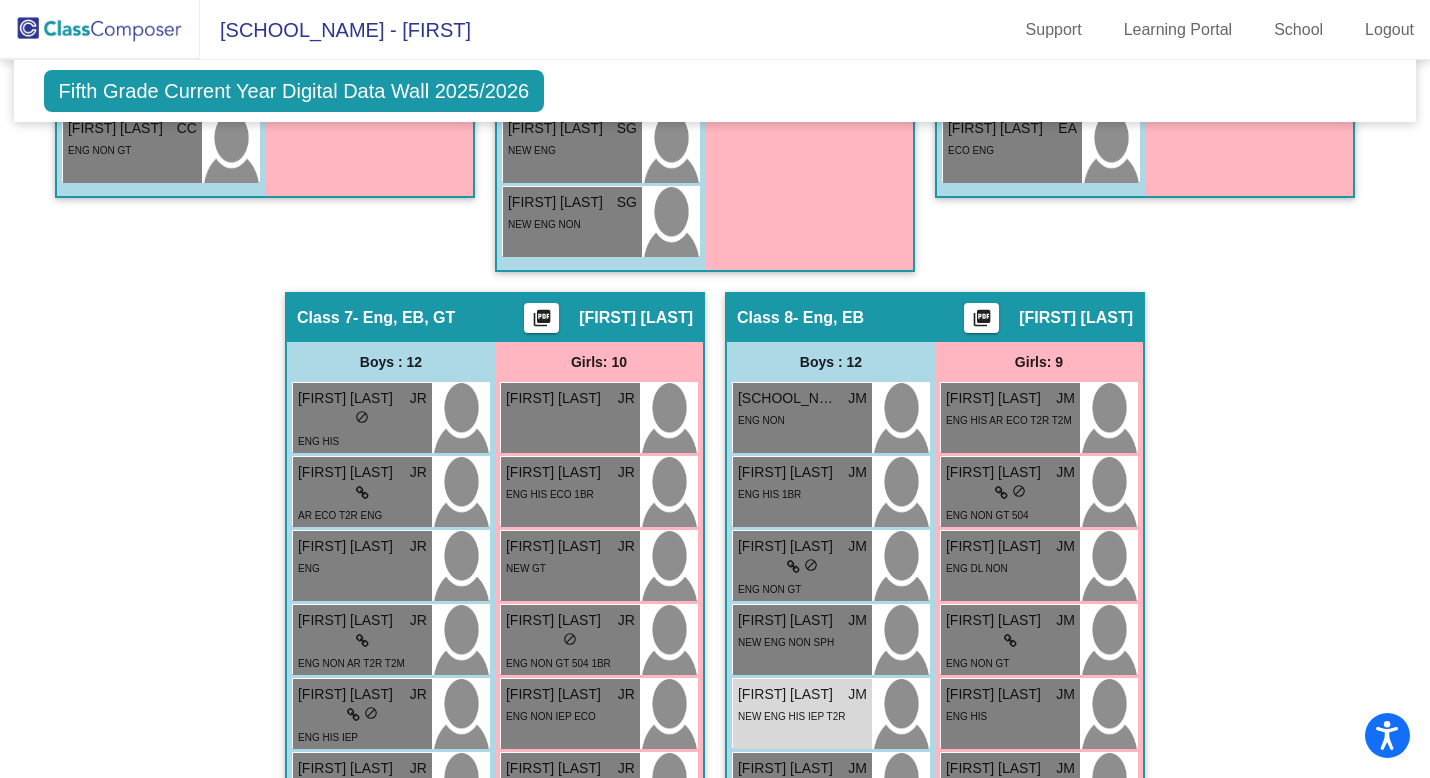 scroll, scrollTop: 2440, scrollLeft: 0, axis: vertical 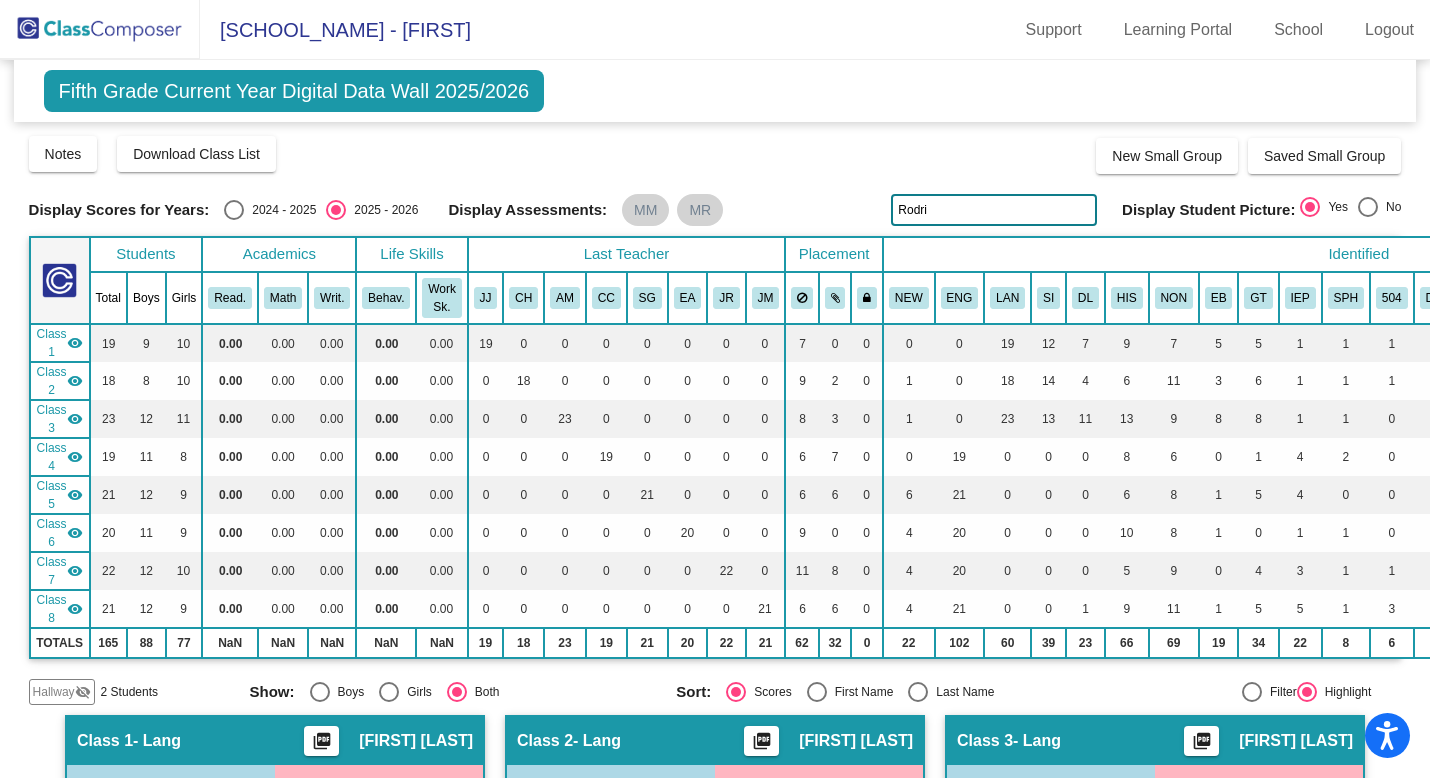 drag, startPoint x: 938, startPoint y: 208, endPoint x: 821, endPoint y: 198, distance: 117.426575 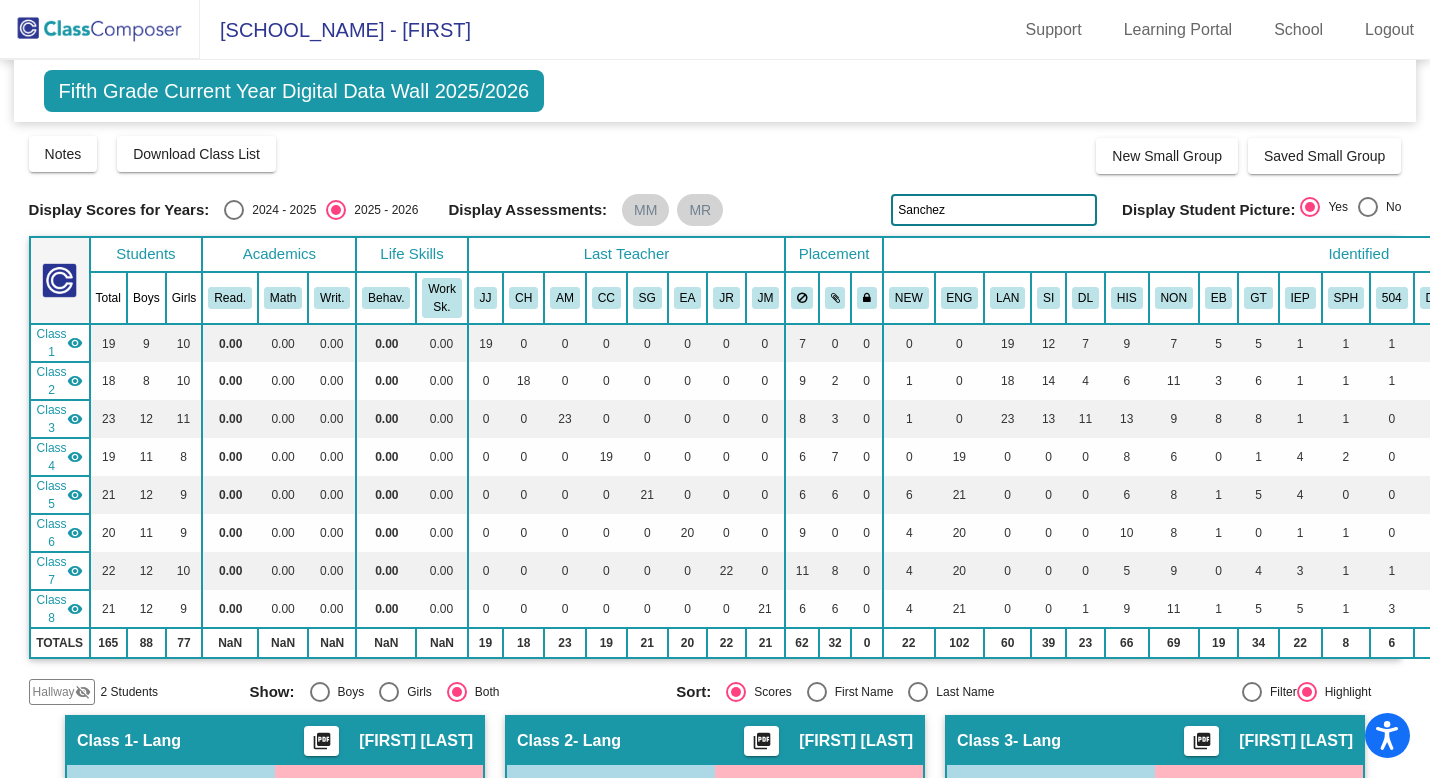 type on "Sanchez" 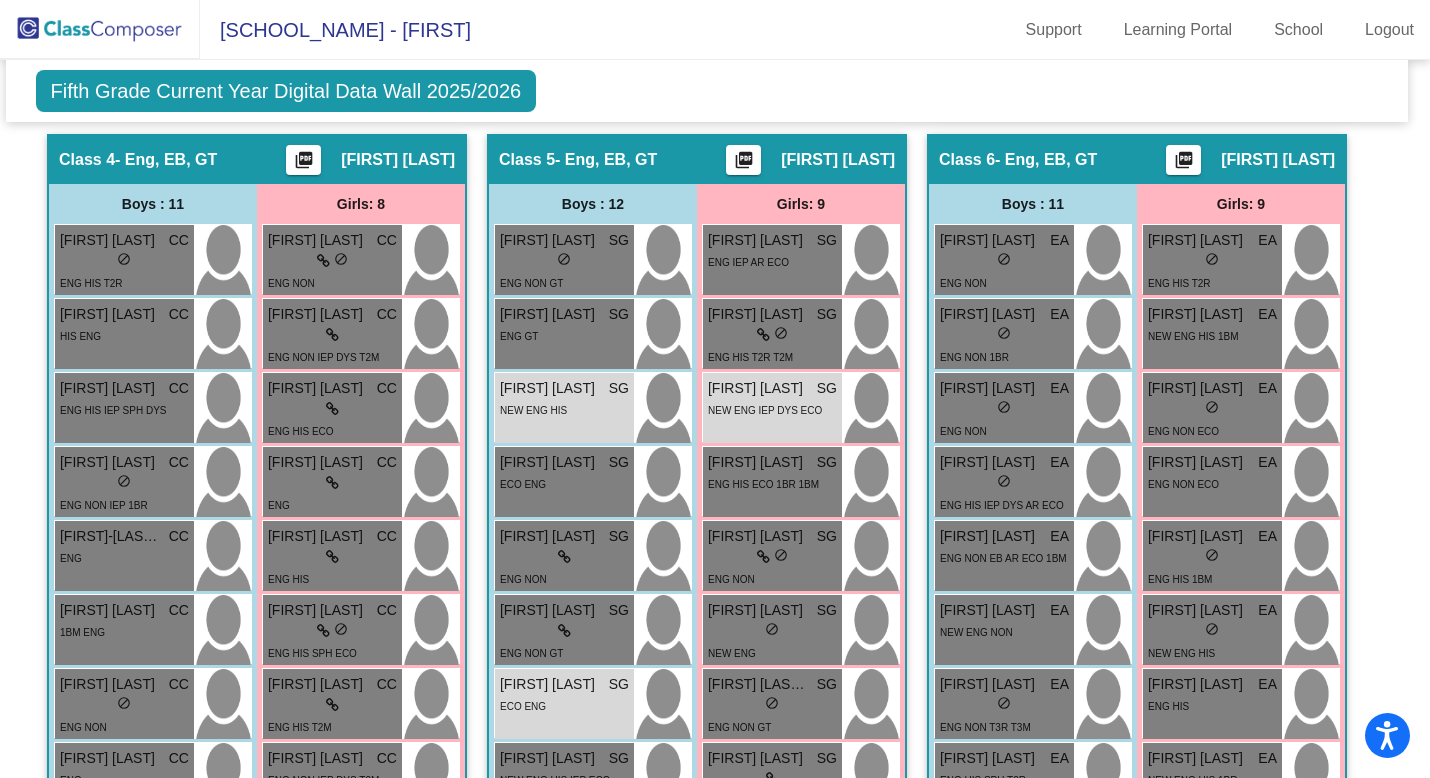 scroll, scrollTop: 1579, scrollLeft: 8, axis: both 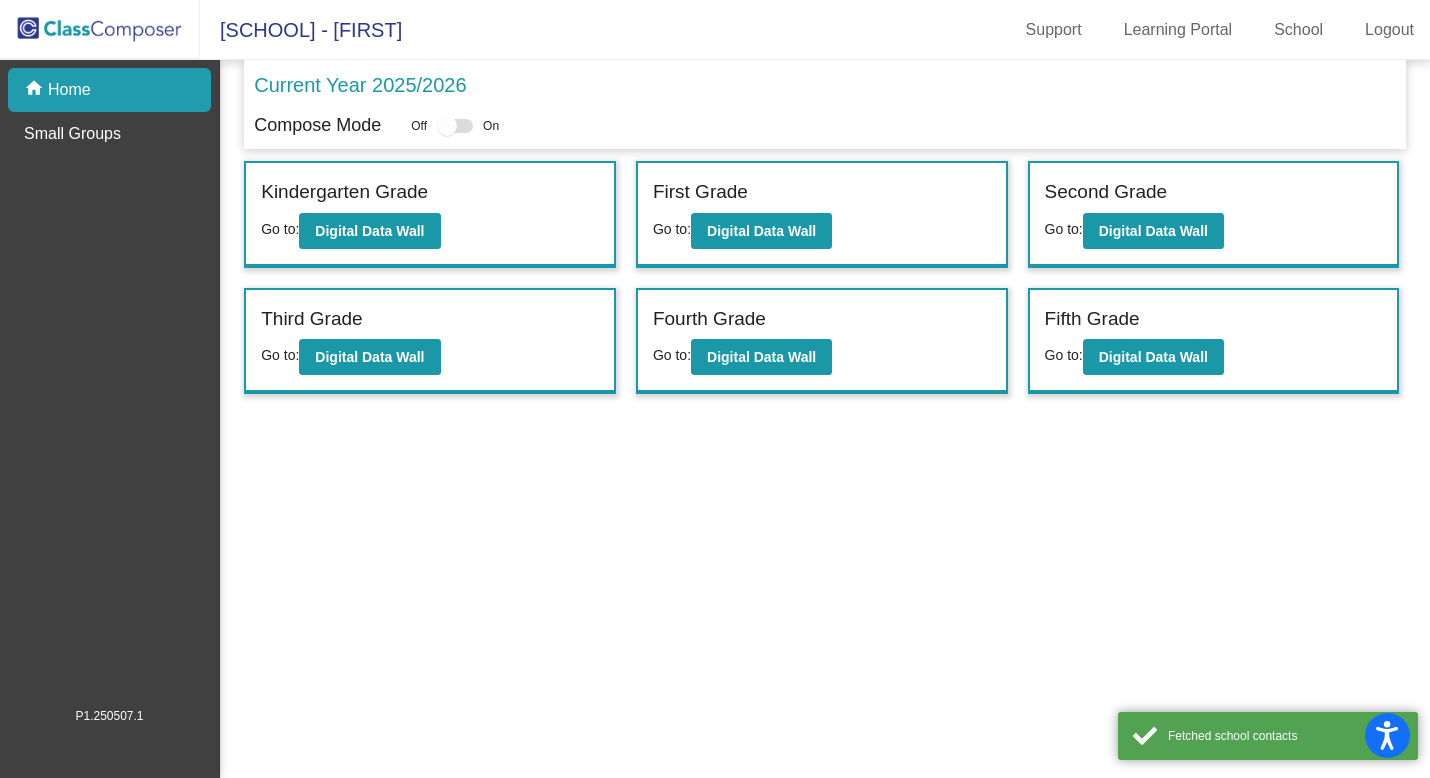 click on "Third Grade Go to:  Digital Data Wall" 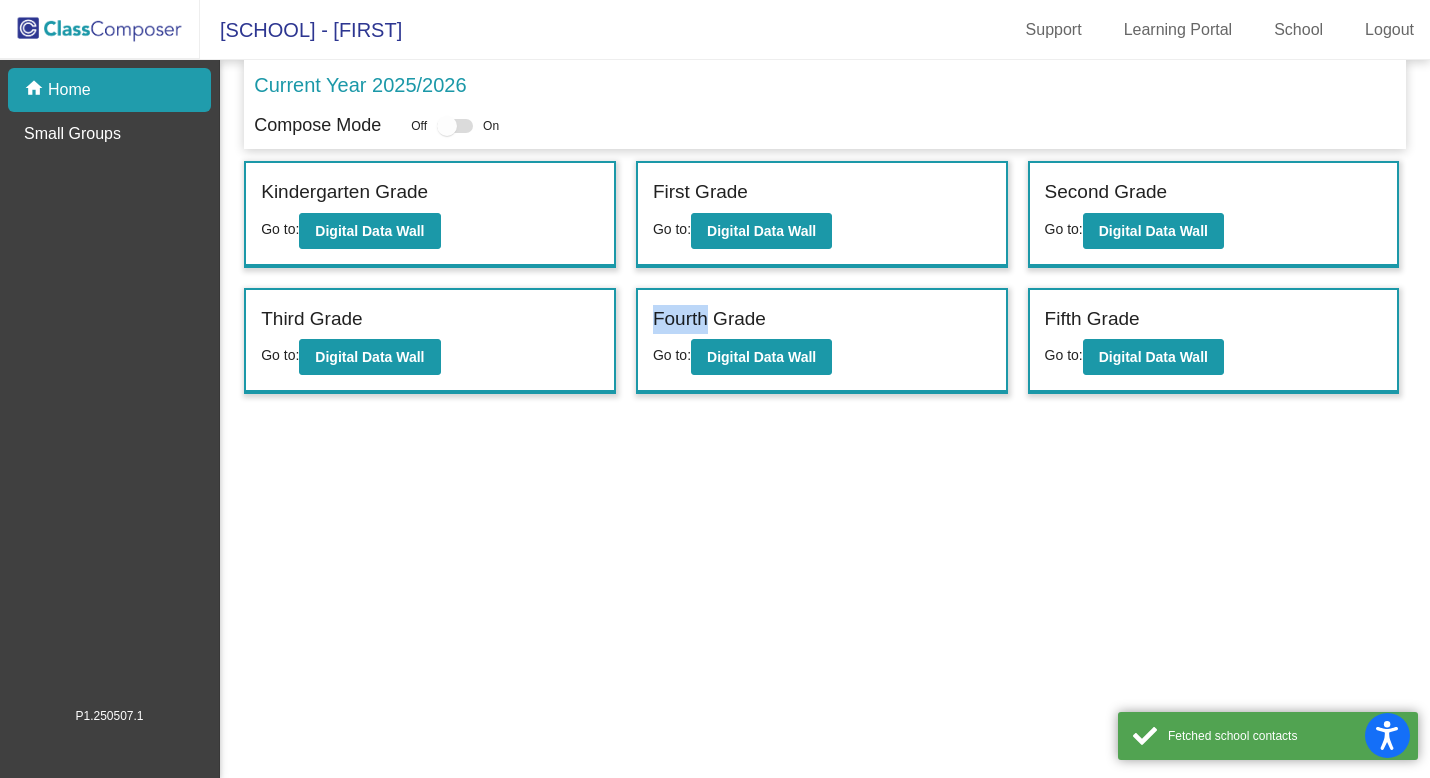 click on "Third Grade Go to:  Digital Data Wall" 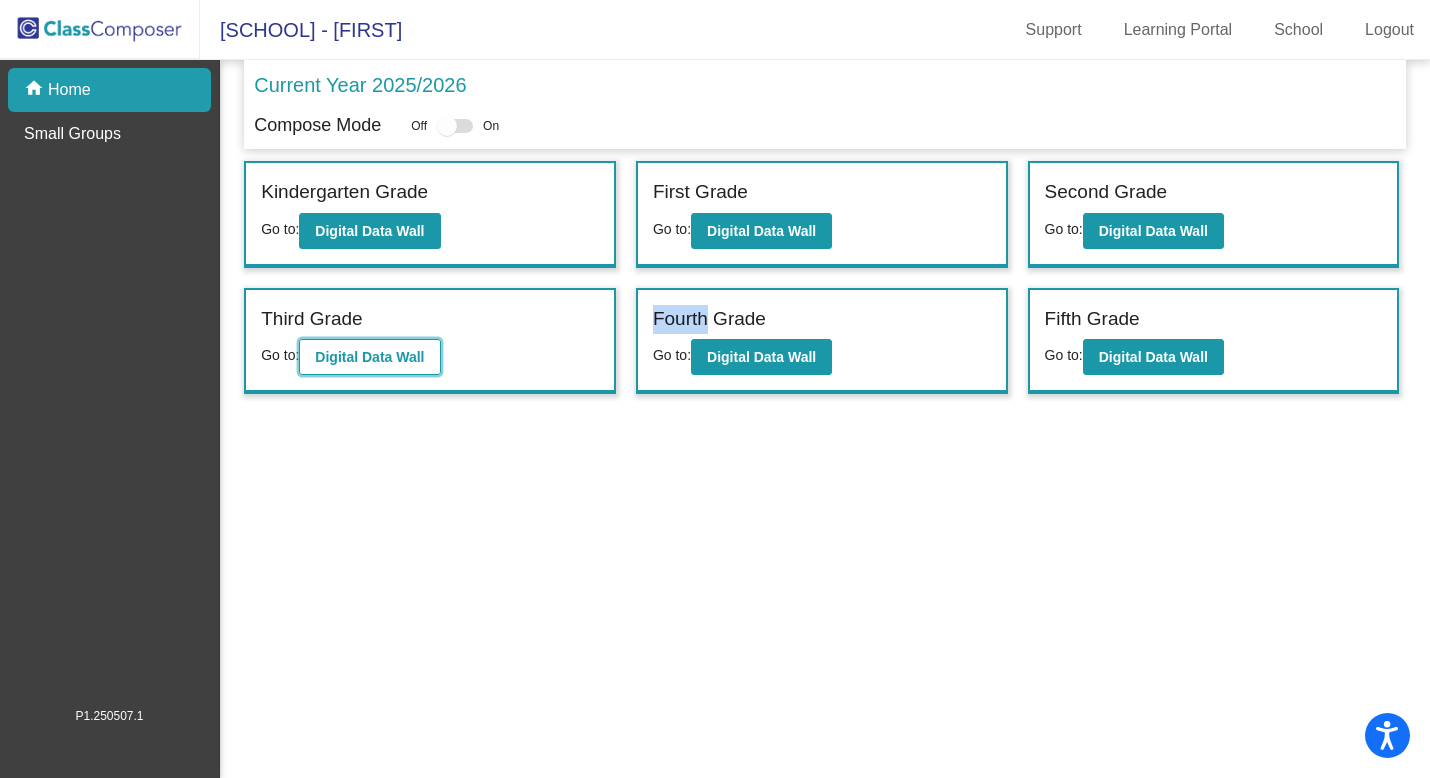 click on "Digital Data Wall" 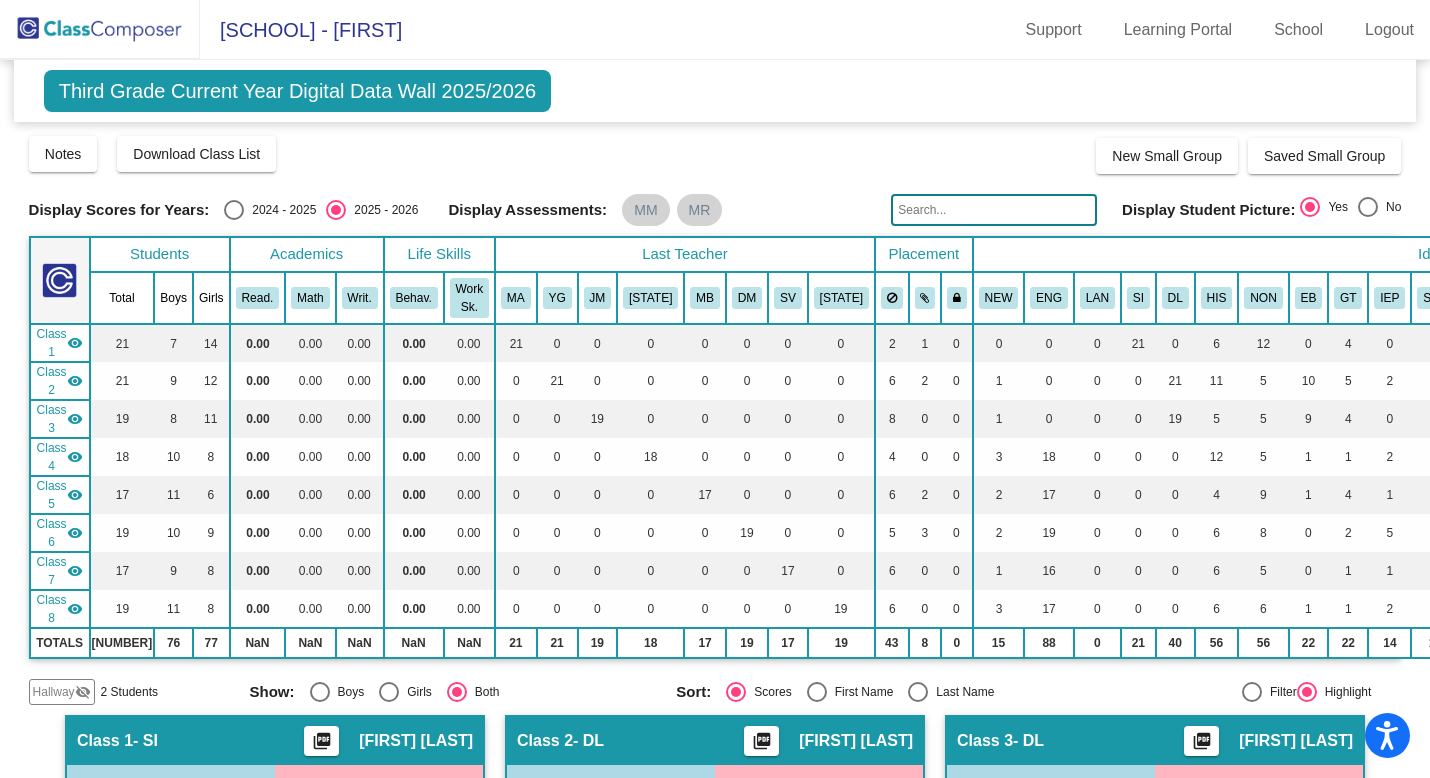 click 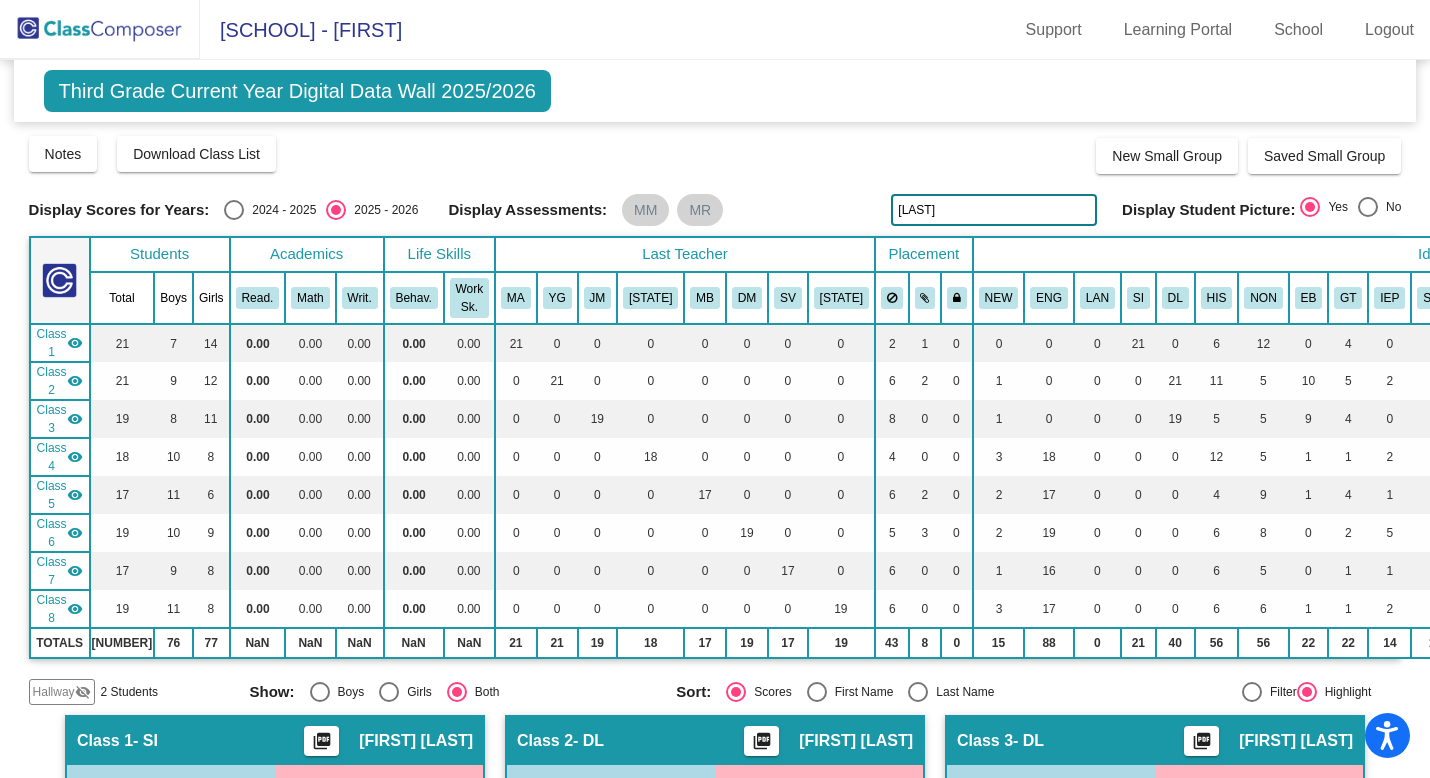 type on "Cardenas" 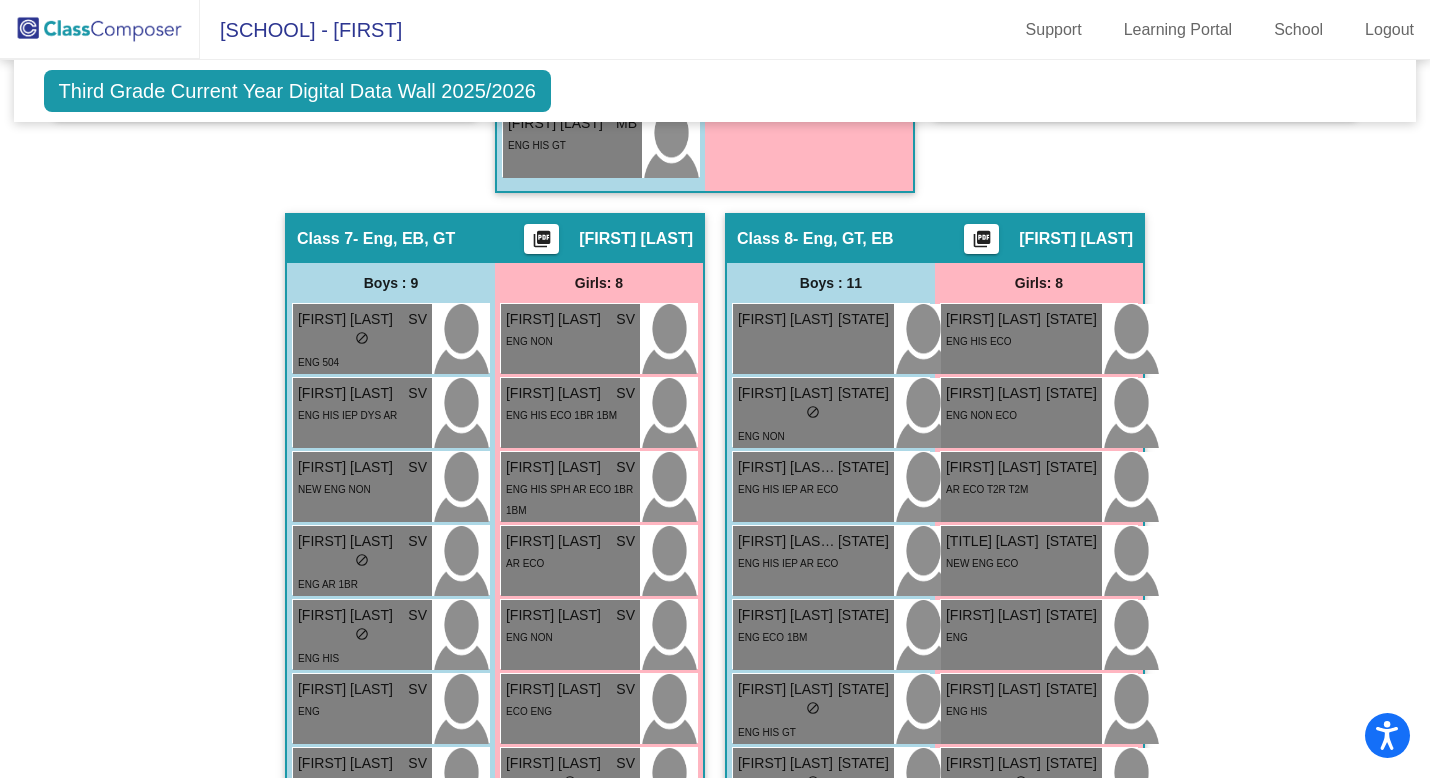 scroll, scrollTop: 2586, scrollLeft: 0, axis: vertical 